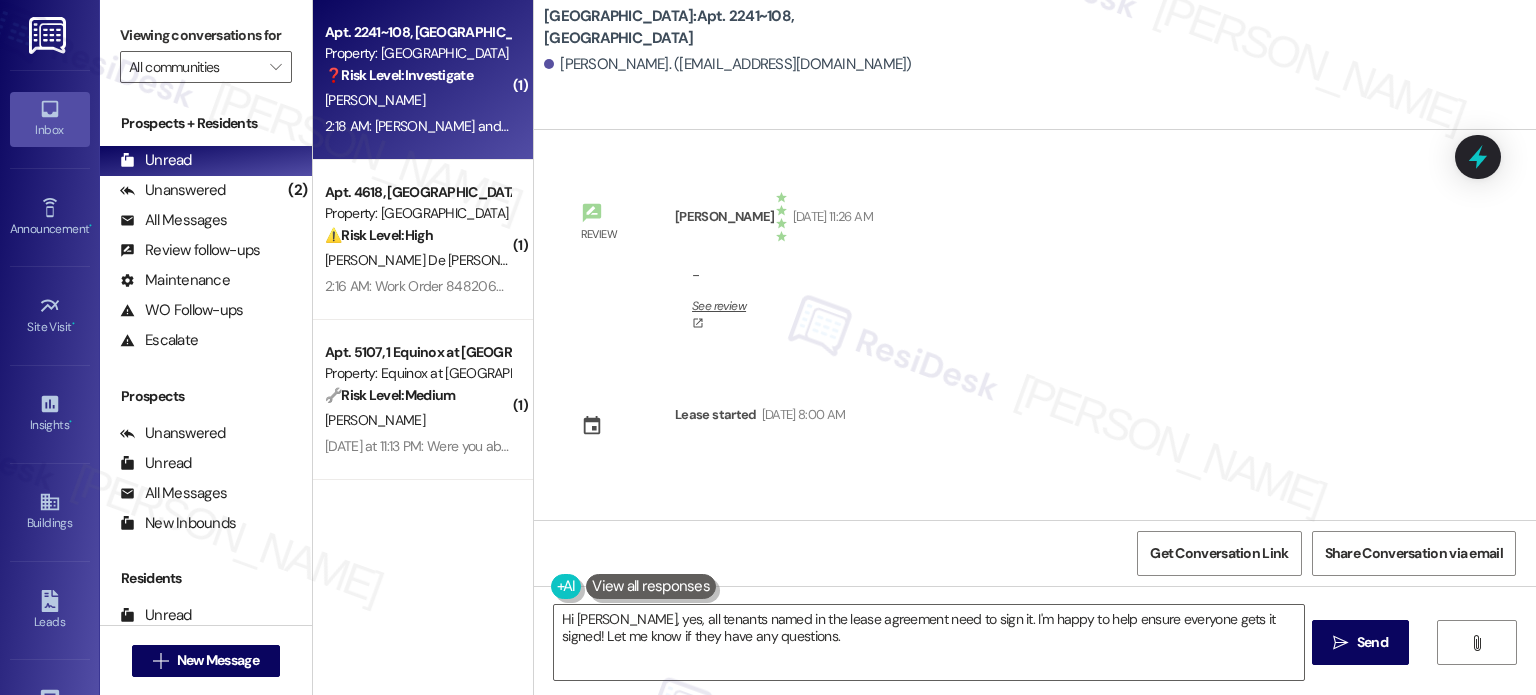 scroll, scrollTop: 0, scrollLeft: 0, axis: both 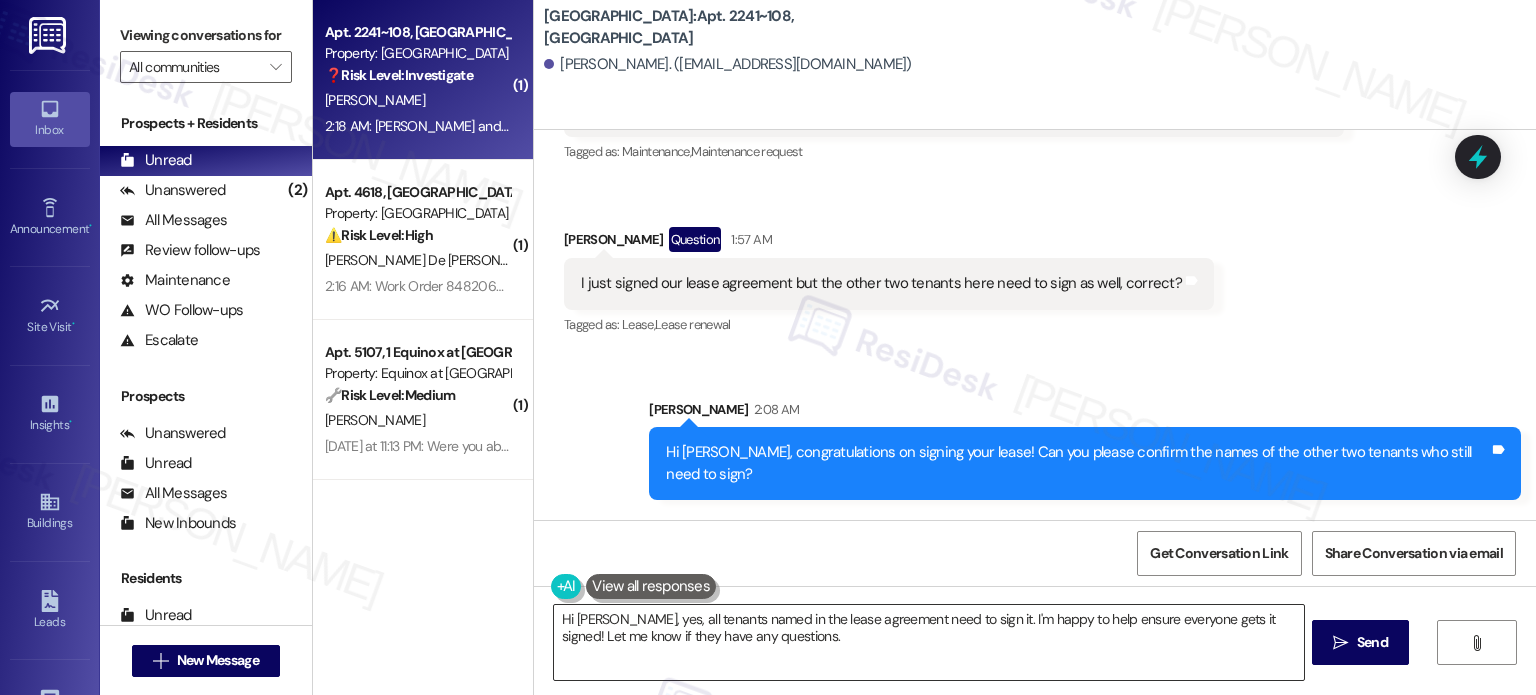 click on "Hi [PERSON_NAME], yes, all tenants named in the lease agreement need to sign it. I'm happy to help ensure everyone gets it signed! Let me know if they have any questions." at bounding box center (928, 642) 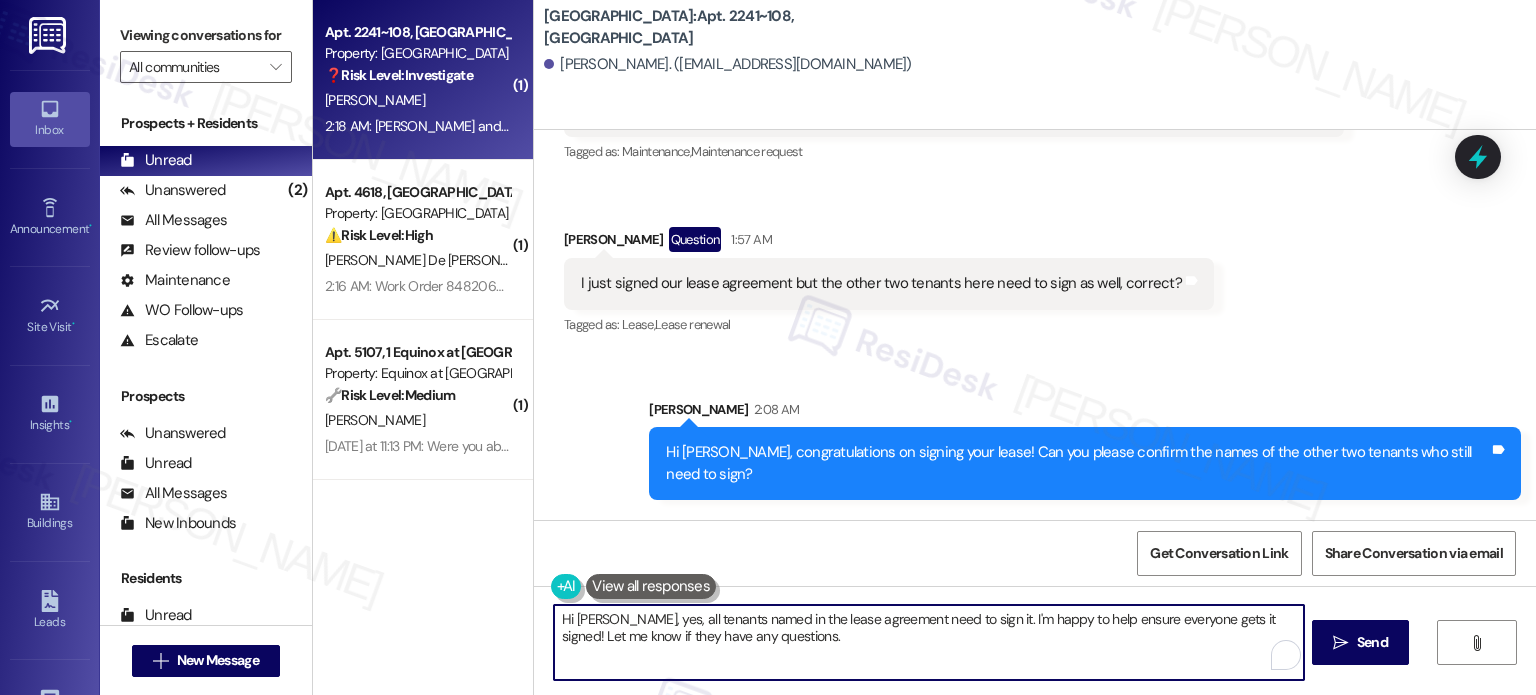 click on "Hi [PERSON_NAME], yes, all tenants named in the lease agreement need to sign it. I'm happy to help ensure everyone gets it signed! Let me know if they have any questions." at bounding box center [928, 642] 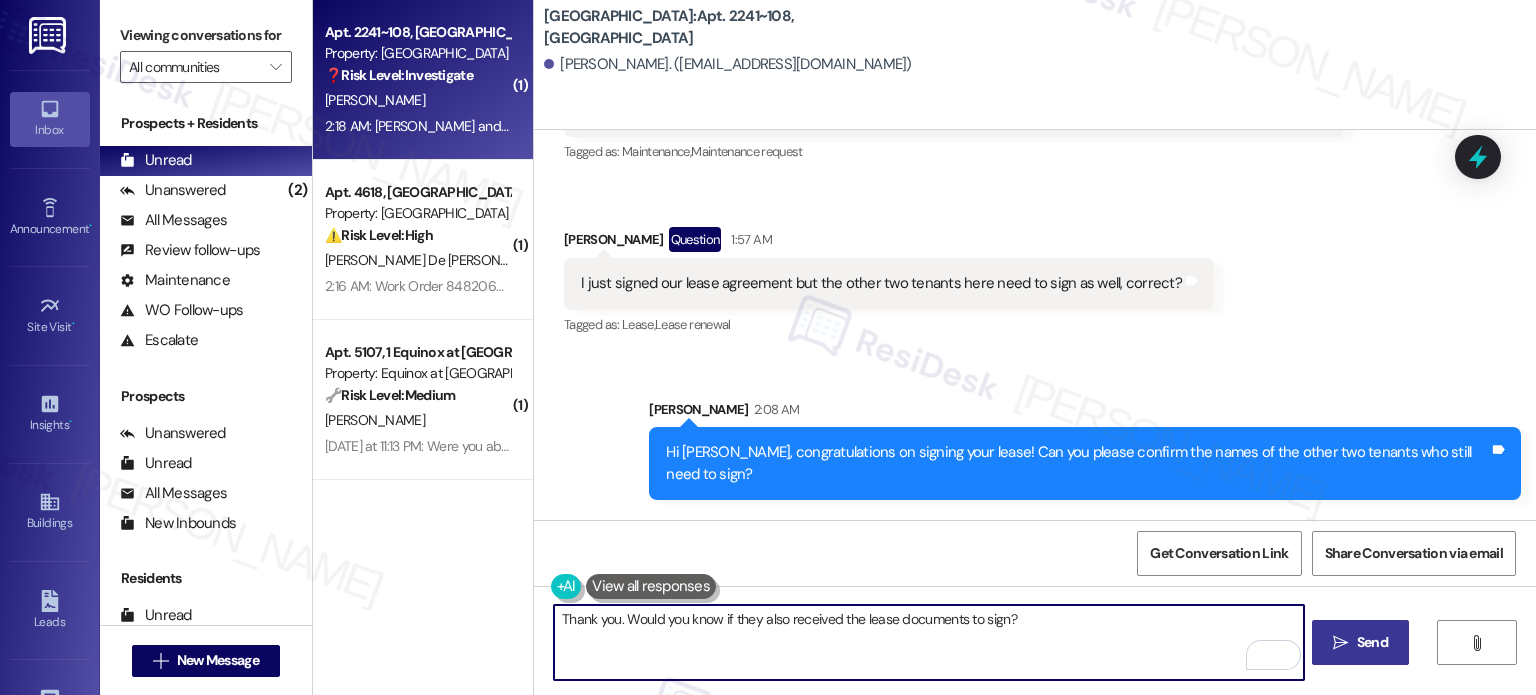 type on "Thank you. Would you know if they also received the lease documents to sign?" 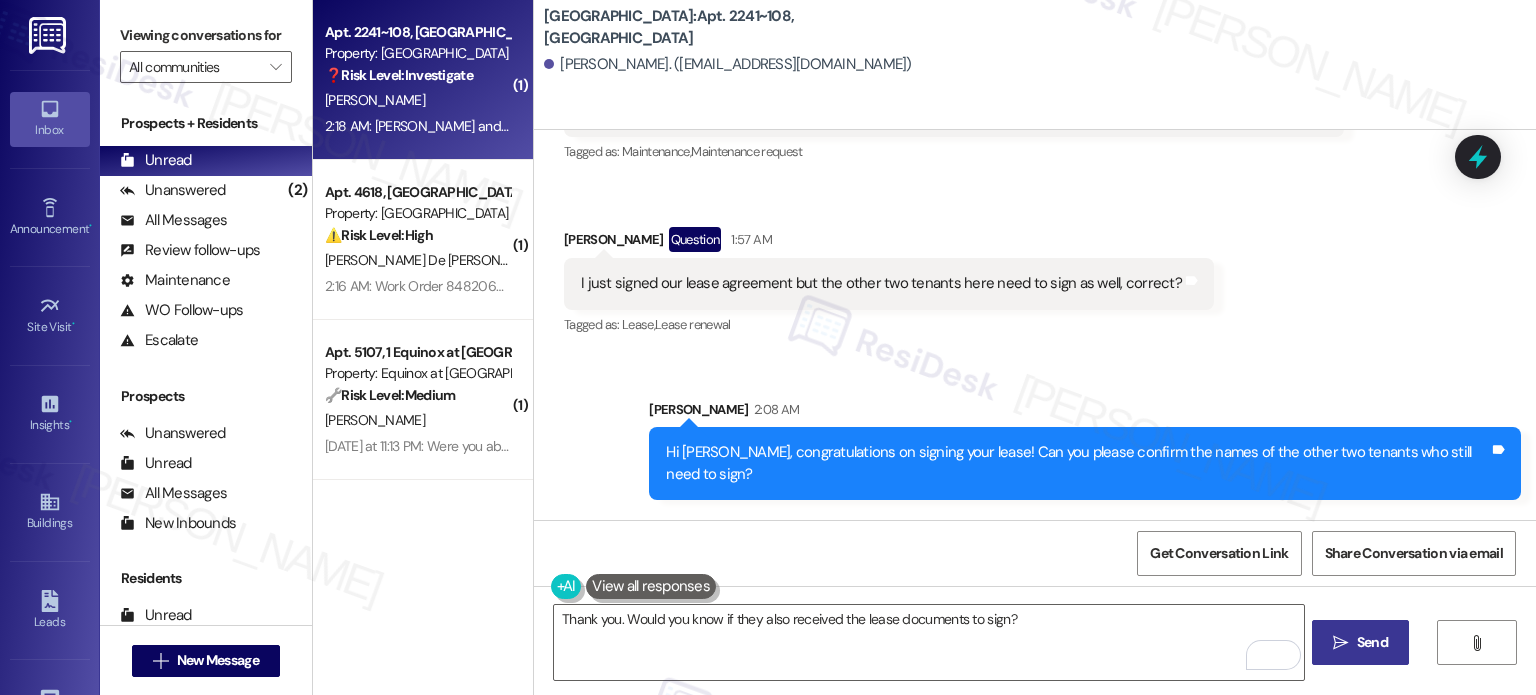 click on " Send" at bounding box center (1360, 642) 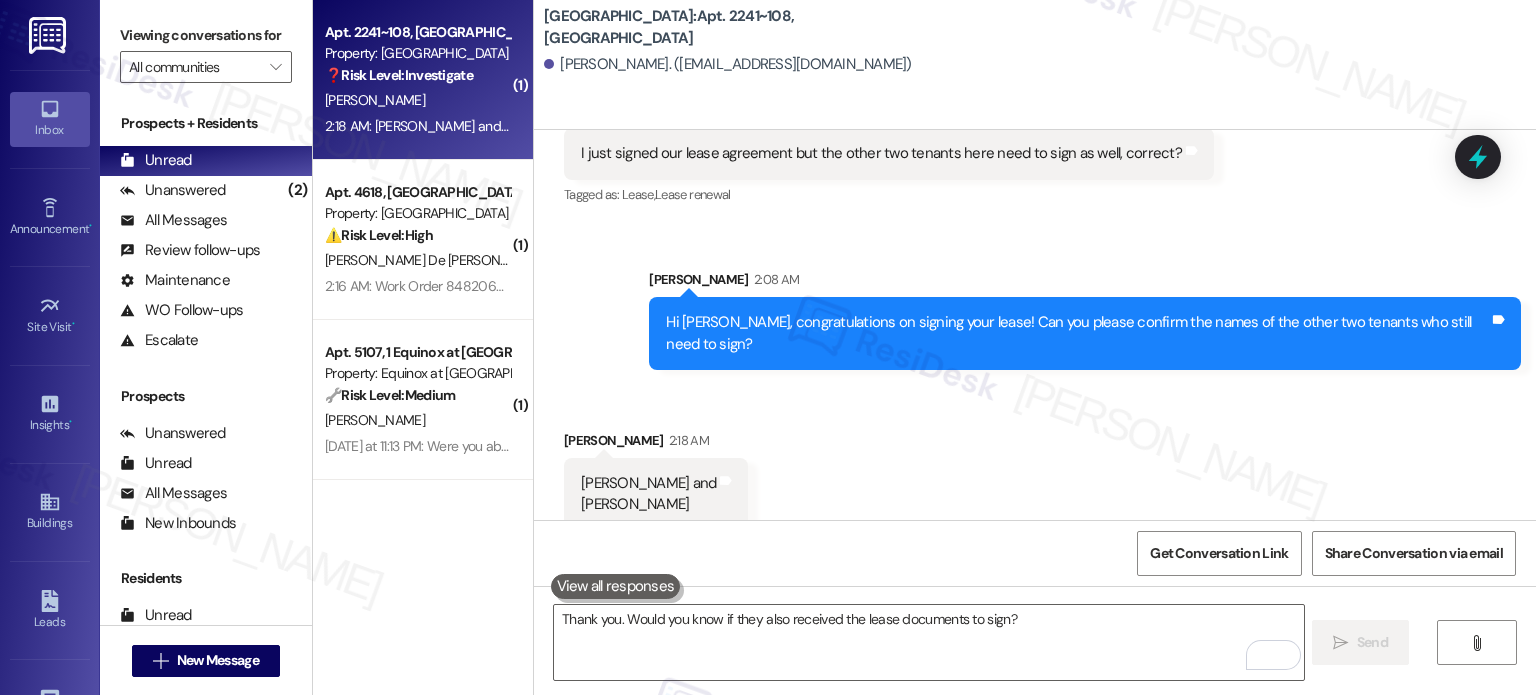 scroll, scrollTop: 16842, scrollLeft: 0, axis: vertical 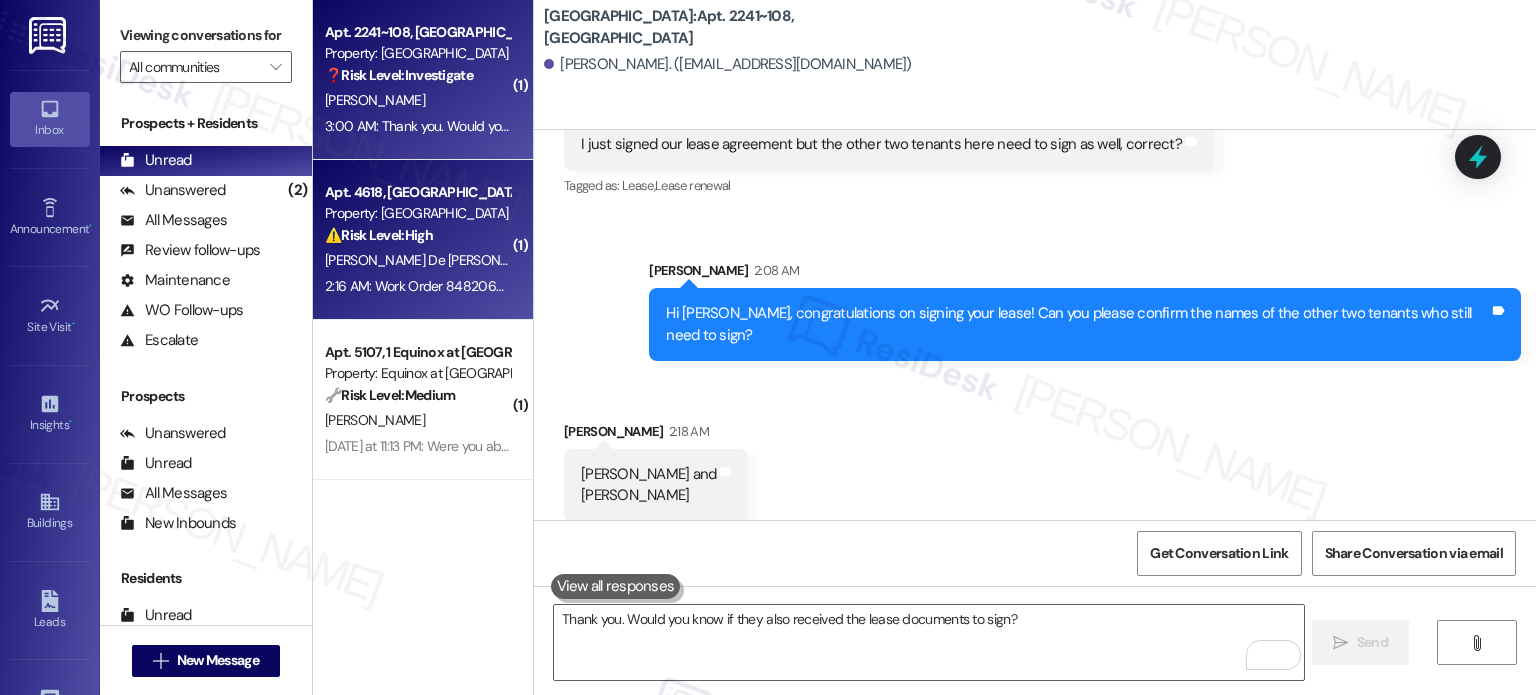 click on "[PERSON_NAME] De [PERSON_NAME]" at bounding box center (417, 260) 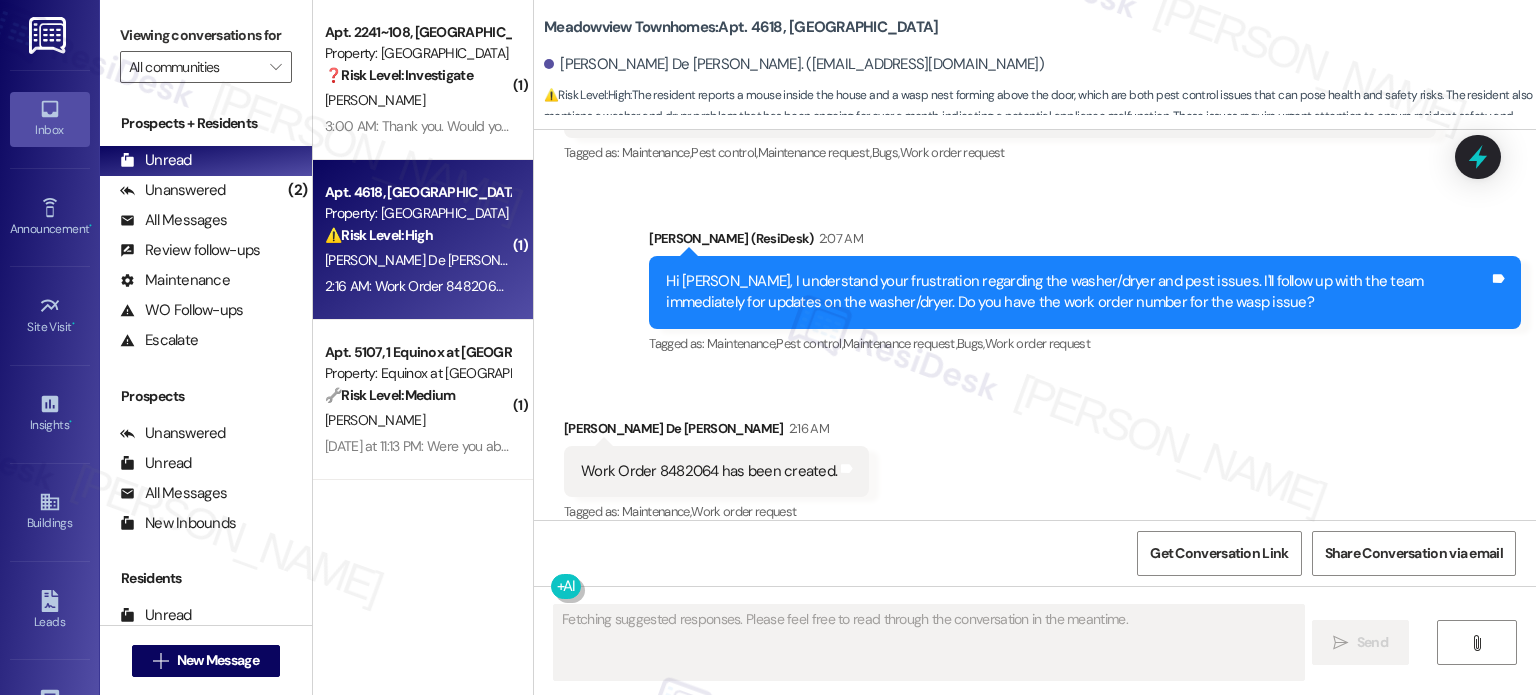scroll, scrollTop: 2772, scrollLeft: 0, axis: vertical 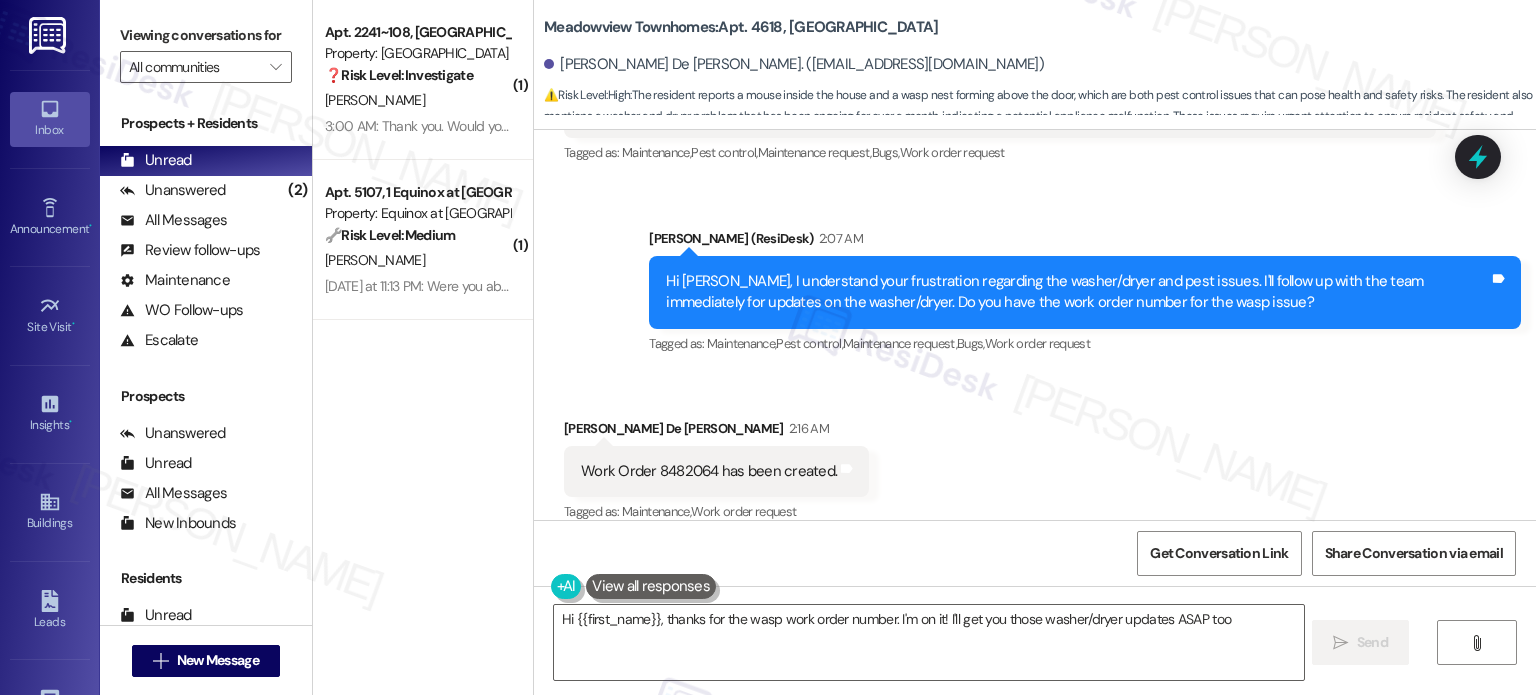 type on "Hi {{first_name}}, thanks for the wasp work order number. I'm on it! I'll get you those washer/dryer updates ASAP too." 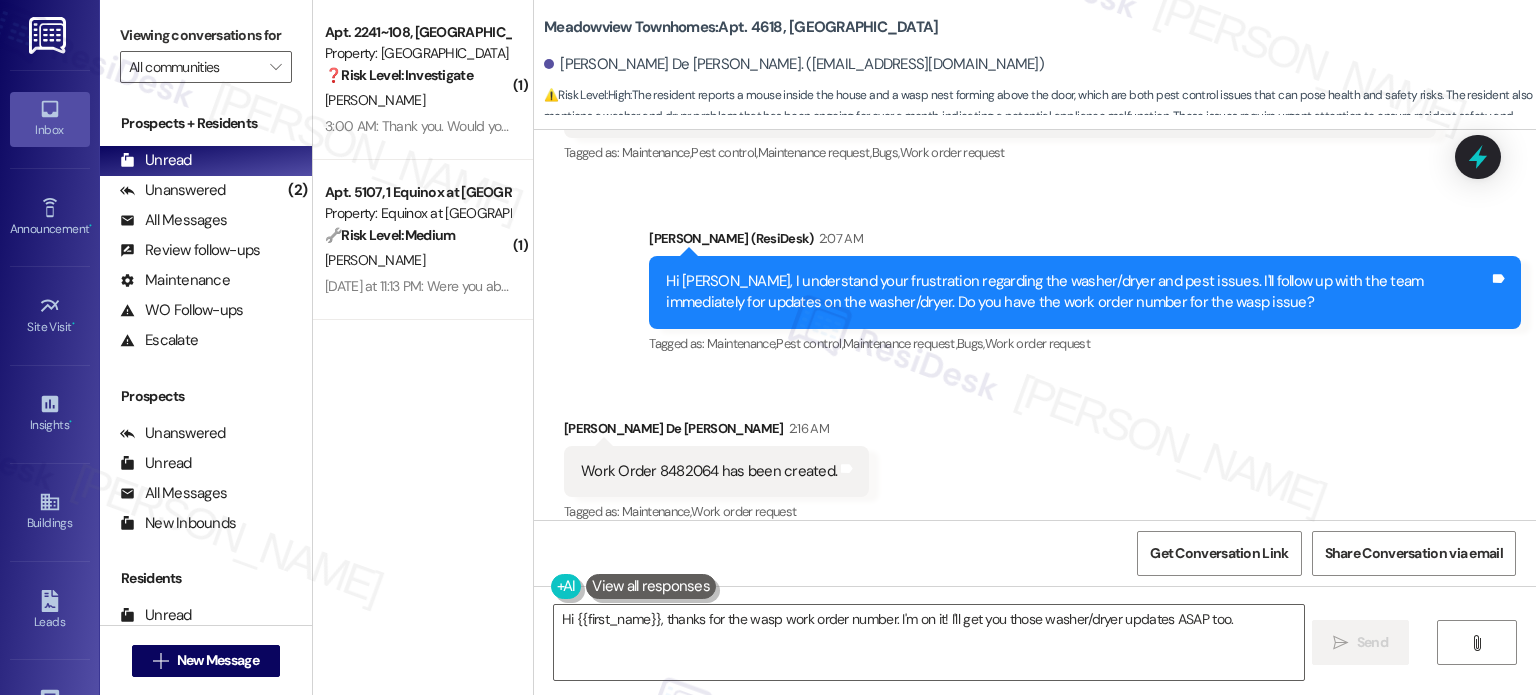 click on "Work Order 8482064 has been created." at bounding box center [709, 471] 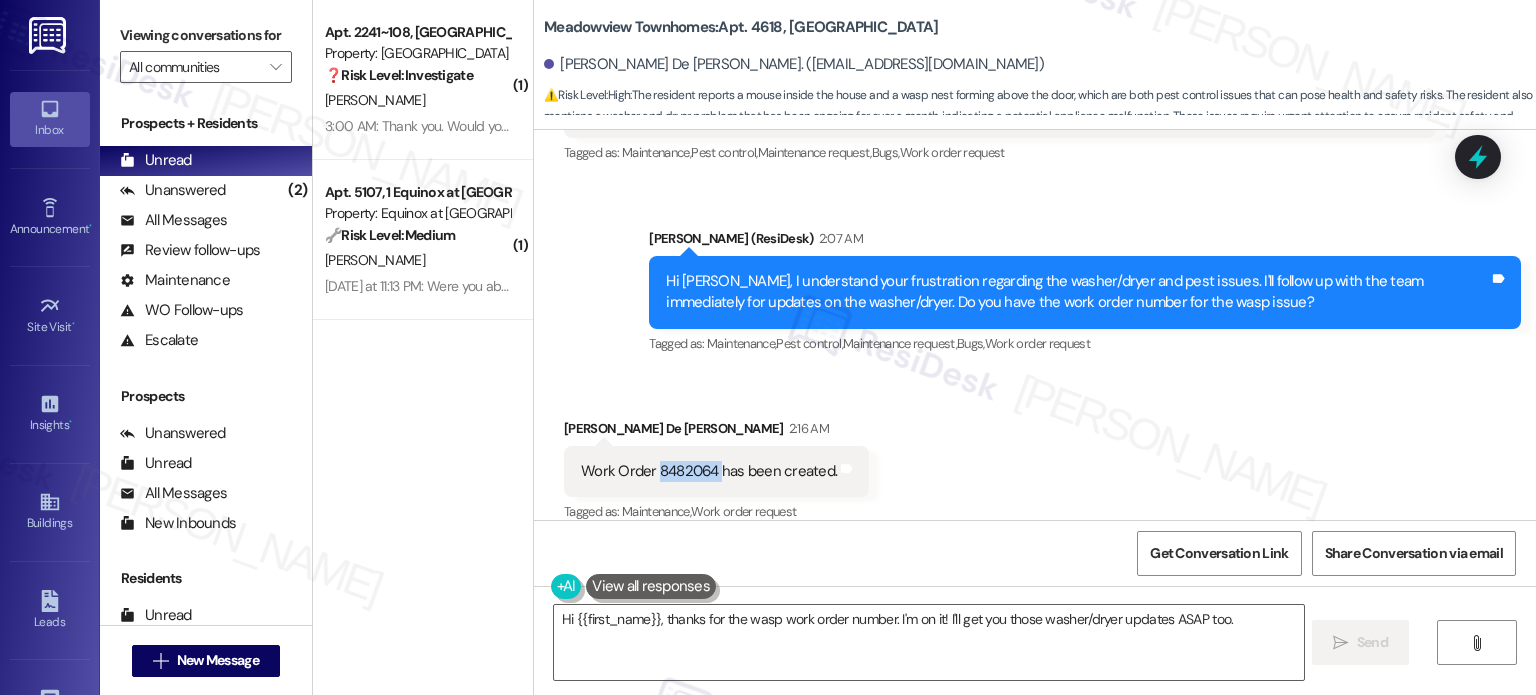 click on "Work Order 8482064 has been created." at bounding box center (709, 471) 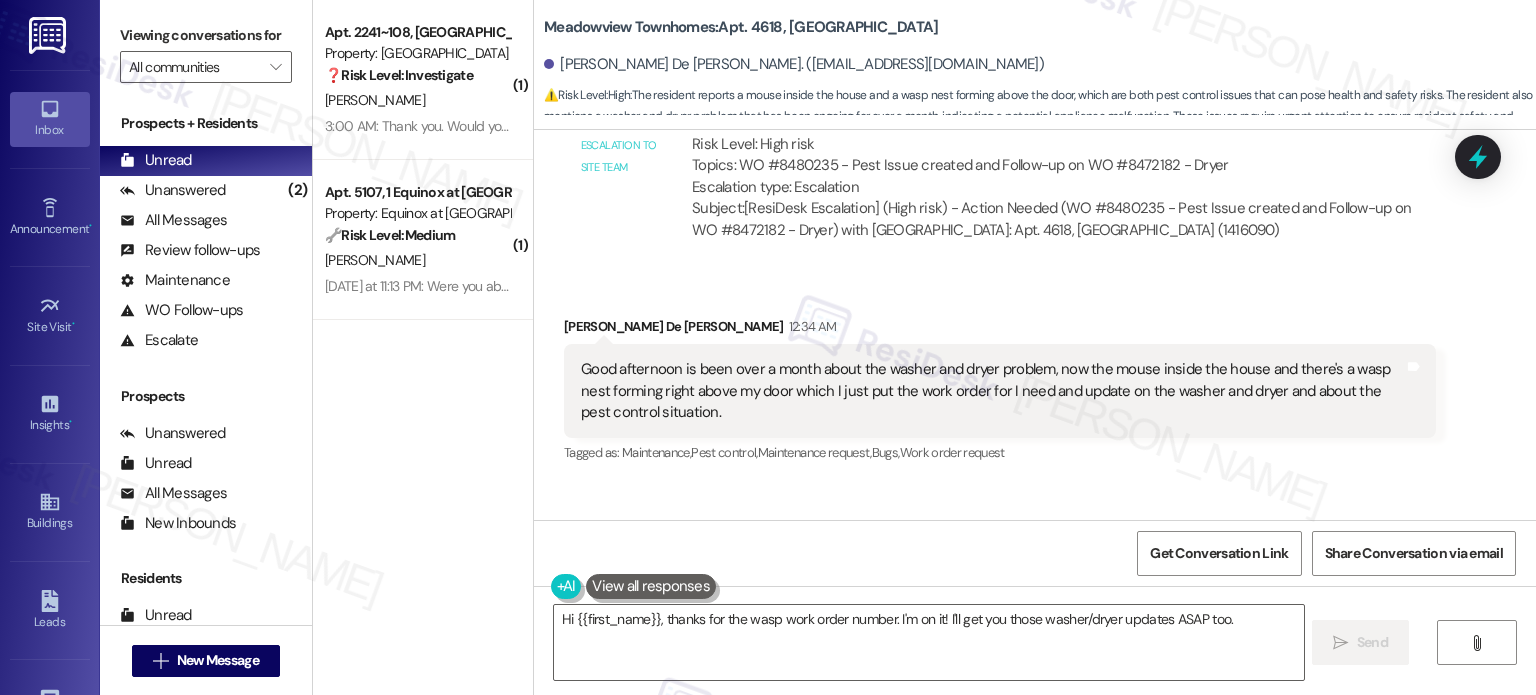 scroll, scrollTop: 2372, scrollLeft: 0, axis: vertical 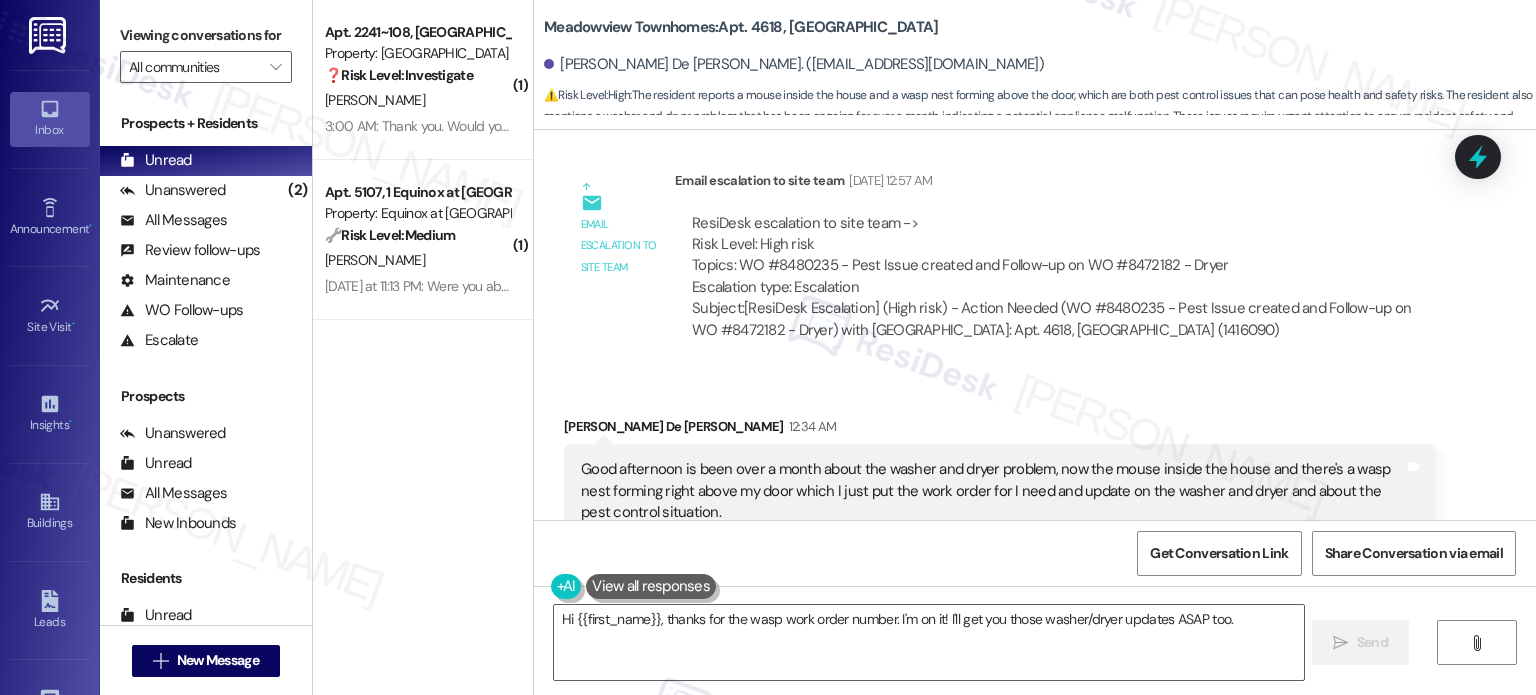 click on "ResiDesk escalation to site team ->
Risk Level: High risk
Topics: WO #8480235 - Pest Issue created and Follow-up on WO #8472182 - Dryer
Escalation type: Escalation" at bounding box center (1055, 256) 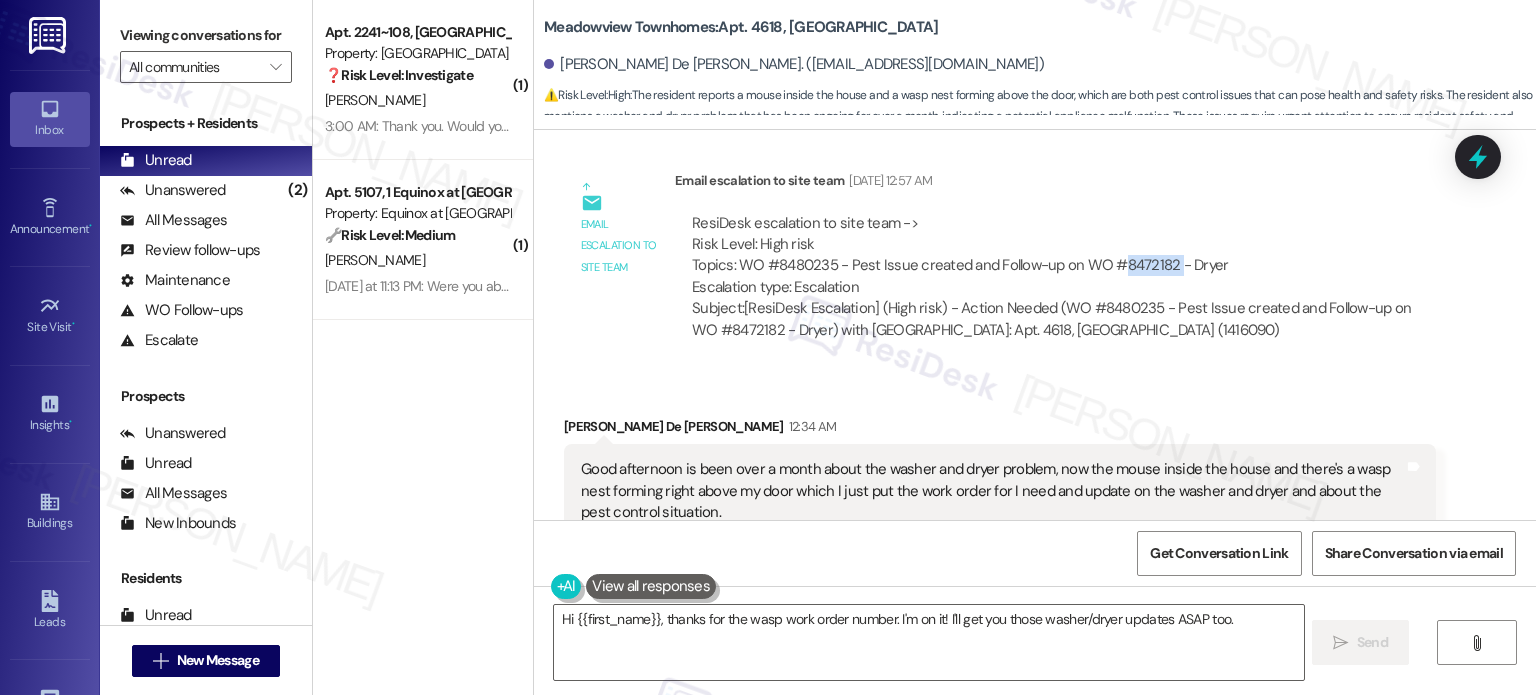 click on "ResiDesk escalation to site team ->
Risk Level: High risk
Topics: WO #8480235 - Pest Issue created and Follow-up on WO #8472182 - Dryer
Escalation type: Escalation" at bounding box center (1055, 256) 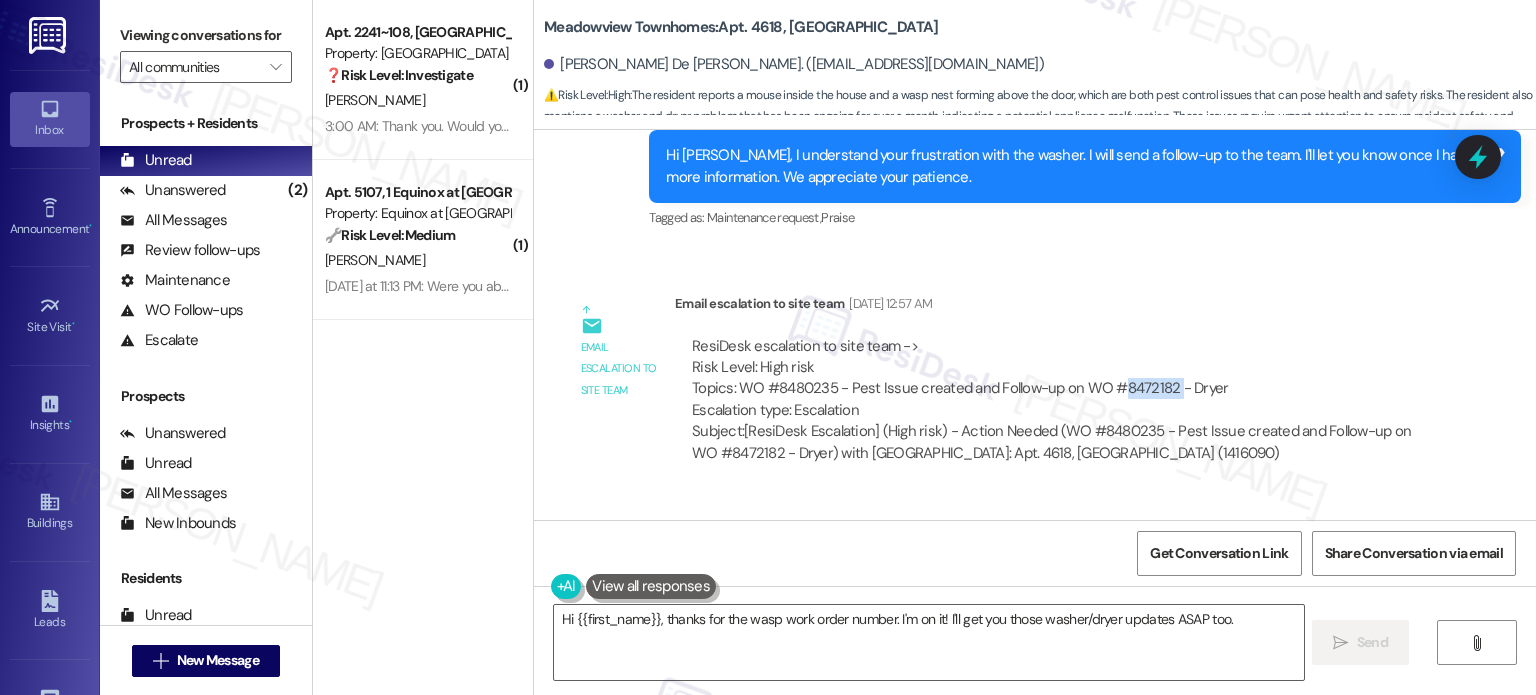 scroll, scrollTop: 2172, scrollLeft: 0, axis: vertical 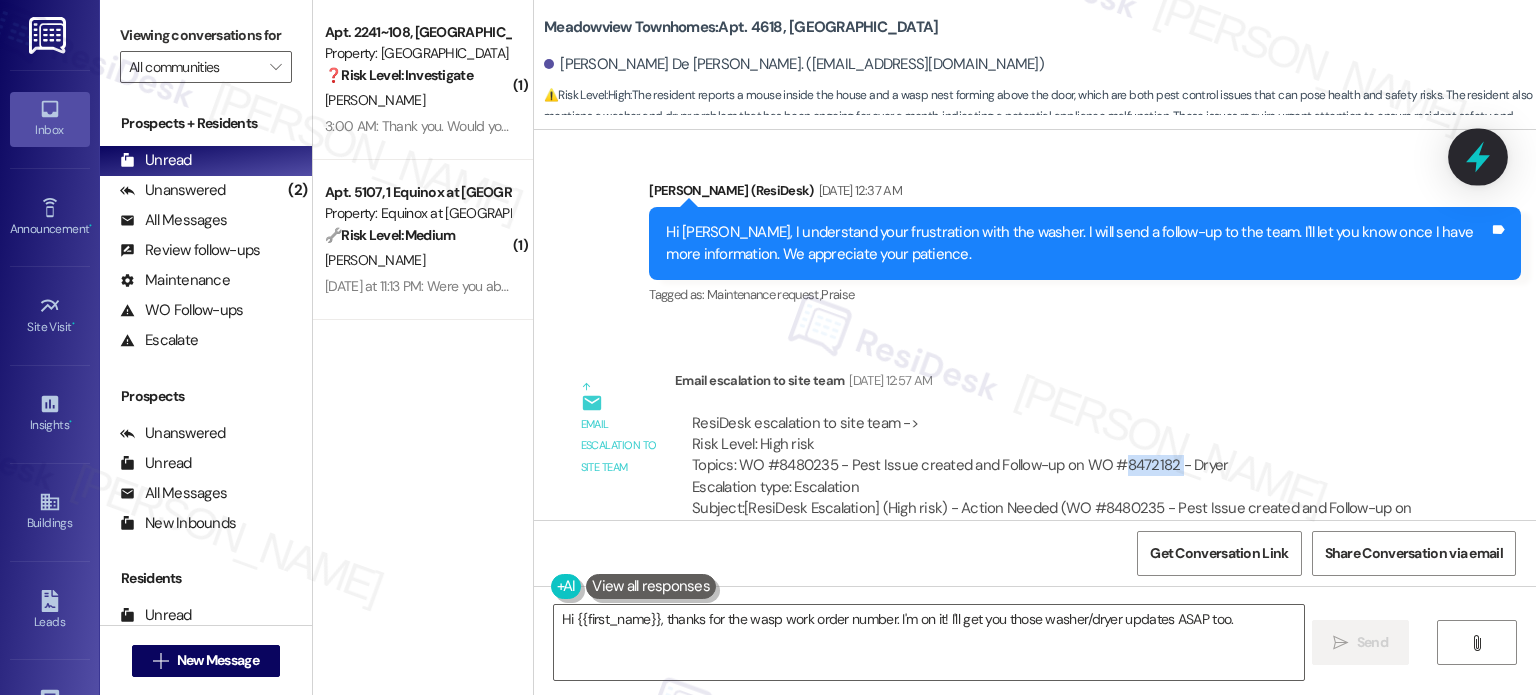 click at bounding box center (1478, 156) 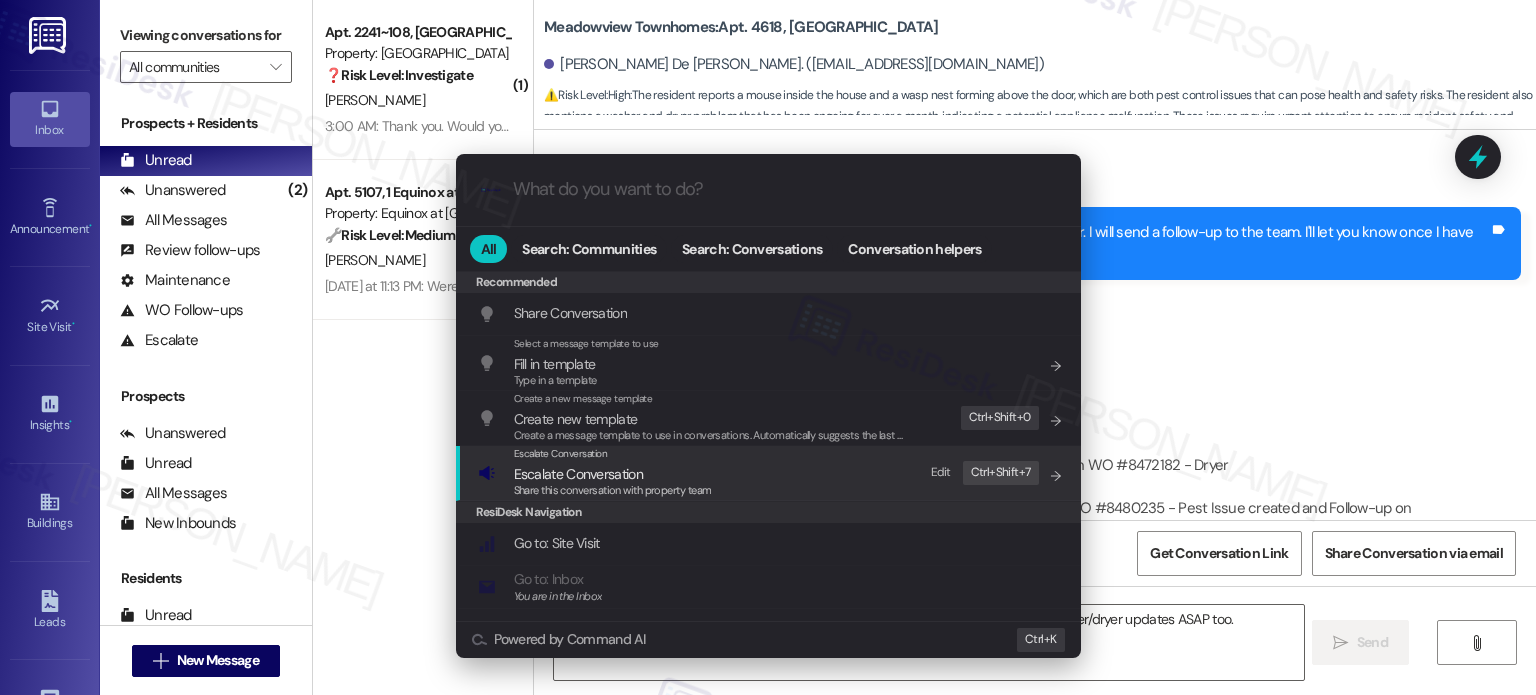 click on "Escalate Conversation" at bounding box center (578, 474) 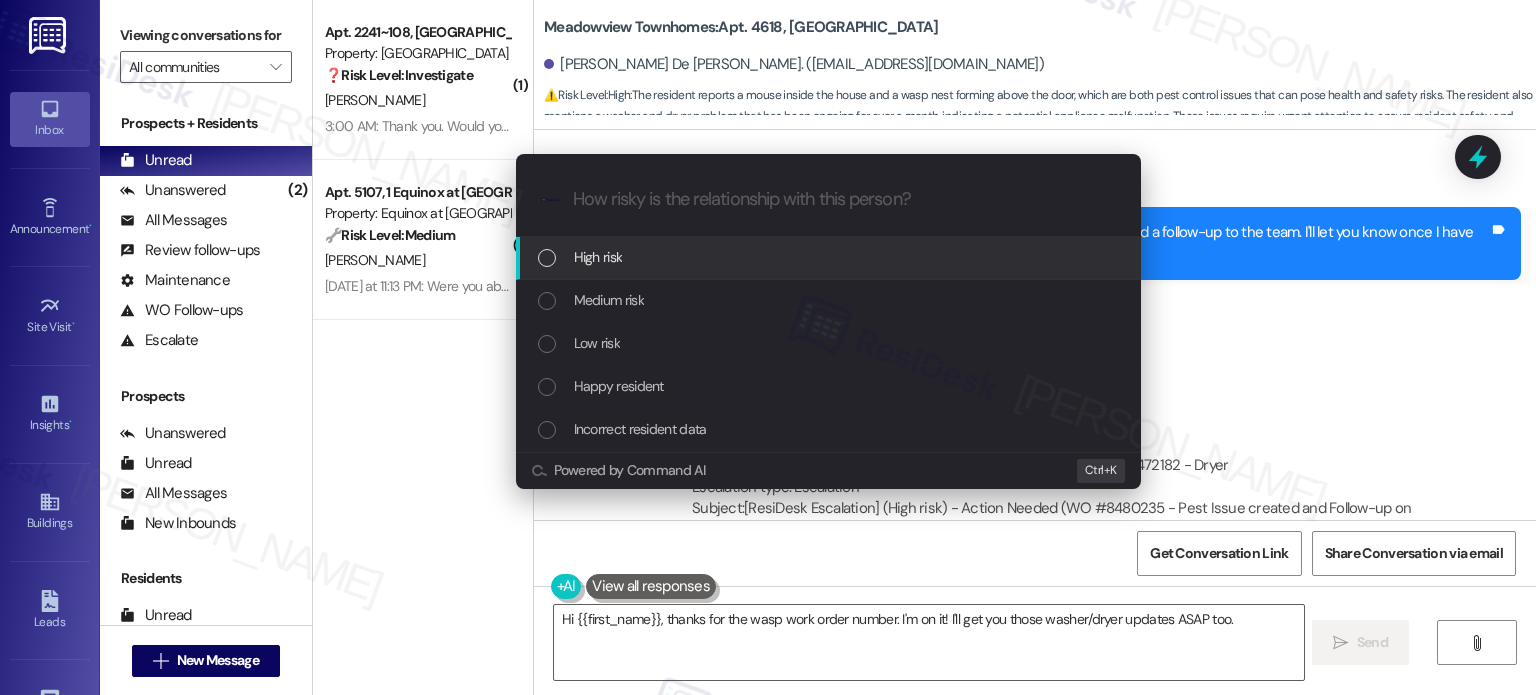 click on "High risk" at bounding box center [598, 257] 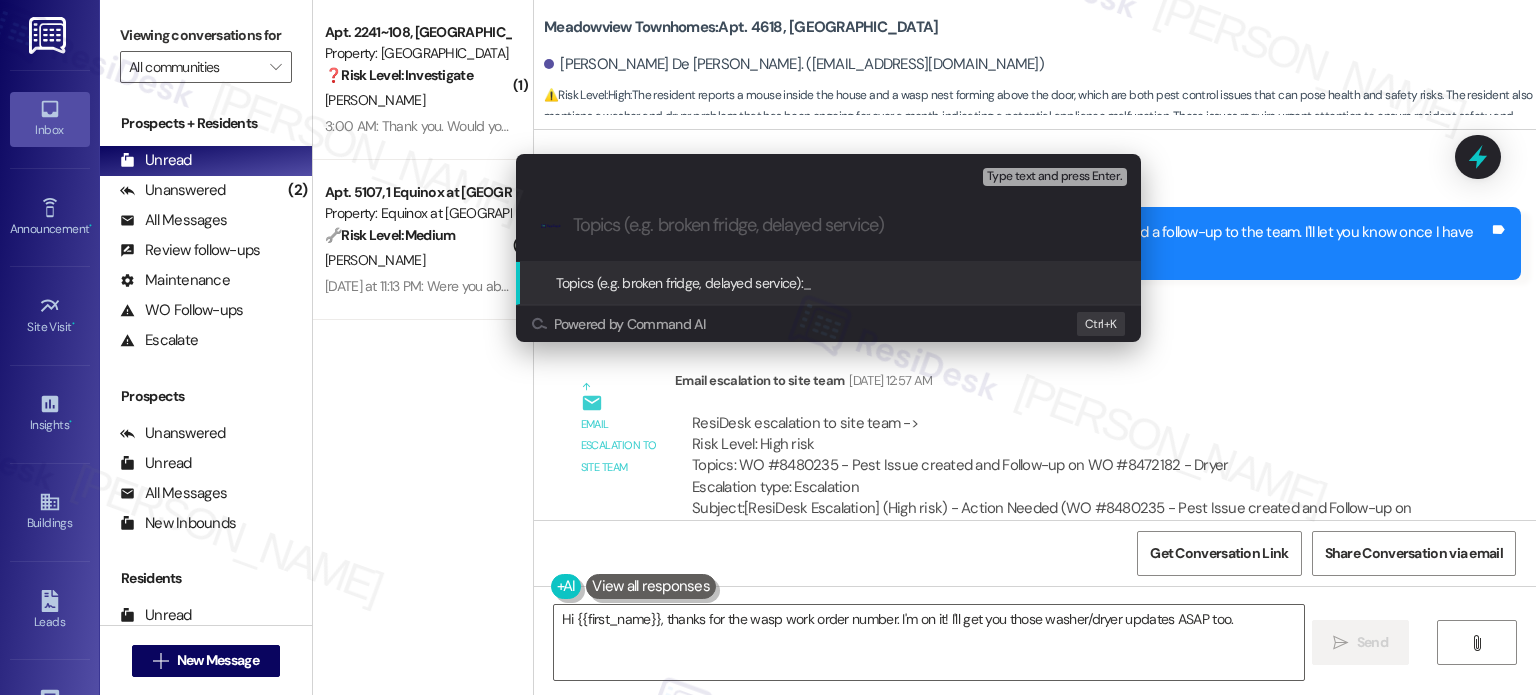 paste on "Follow-up on WO 8482064  and 8472182  wasp and washer/dryer issues" 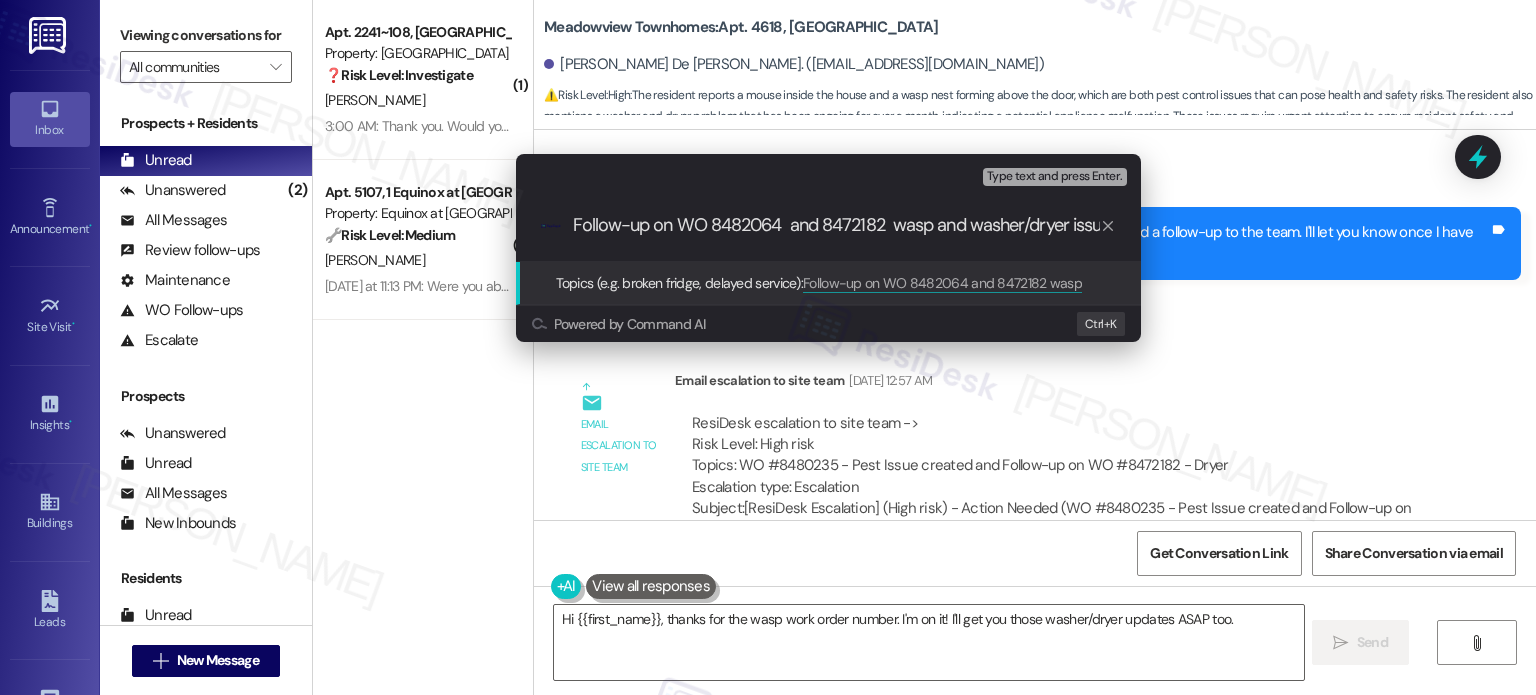 scroll, scrollTop: 0, scrollLeft: 20, axis: horizontal 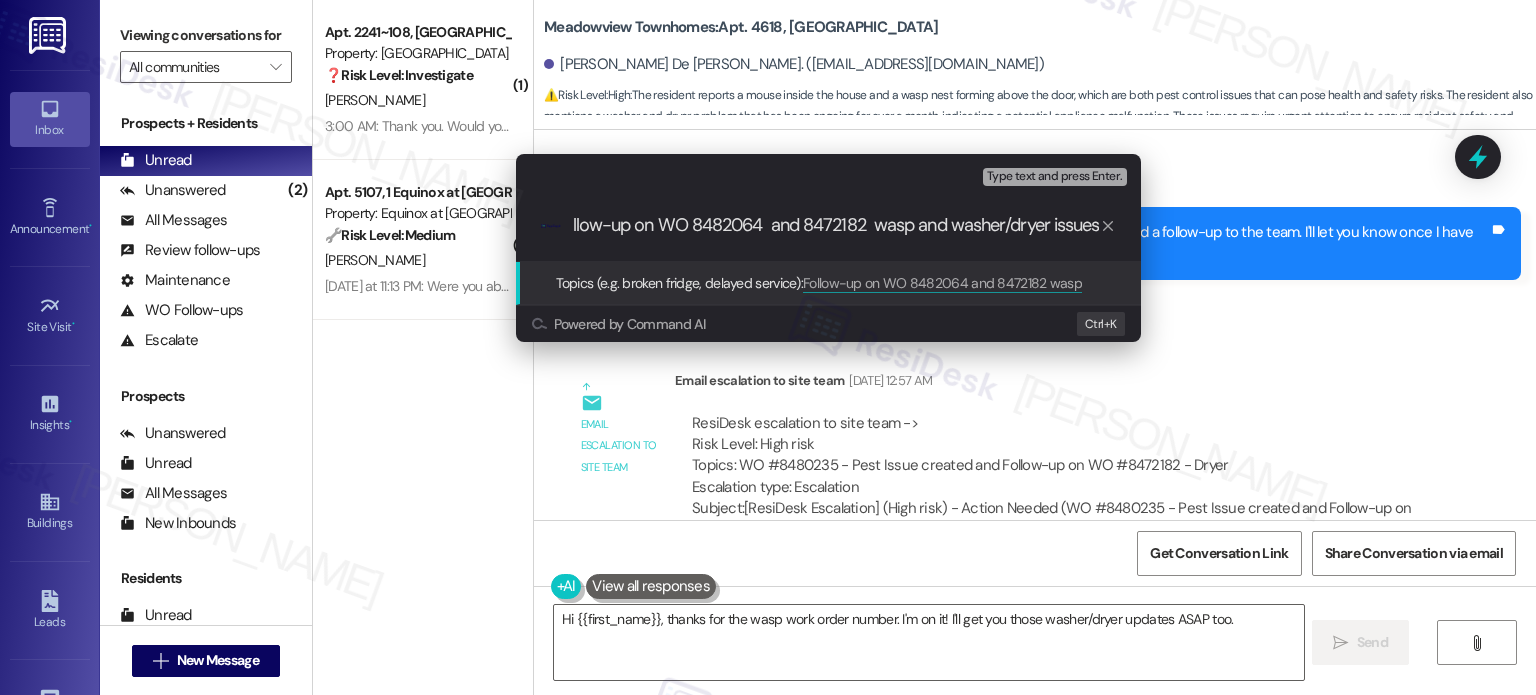 type 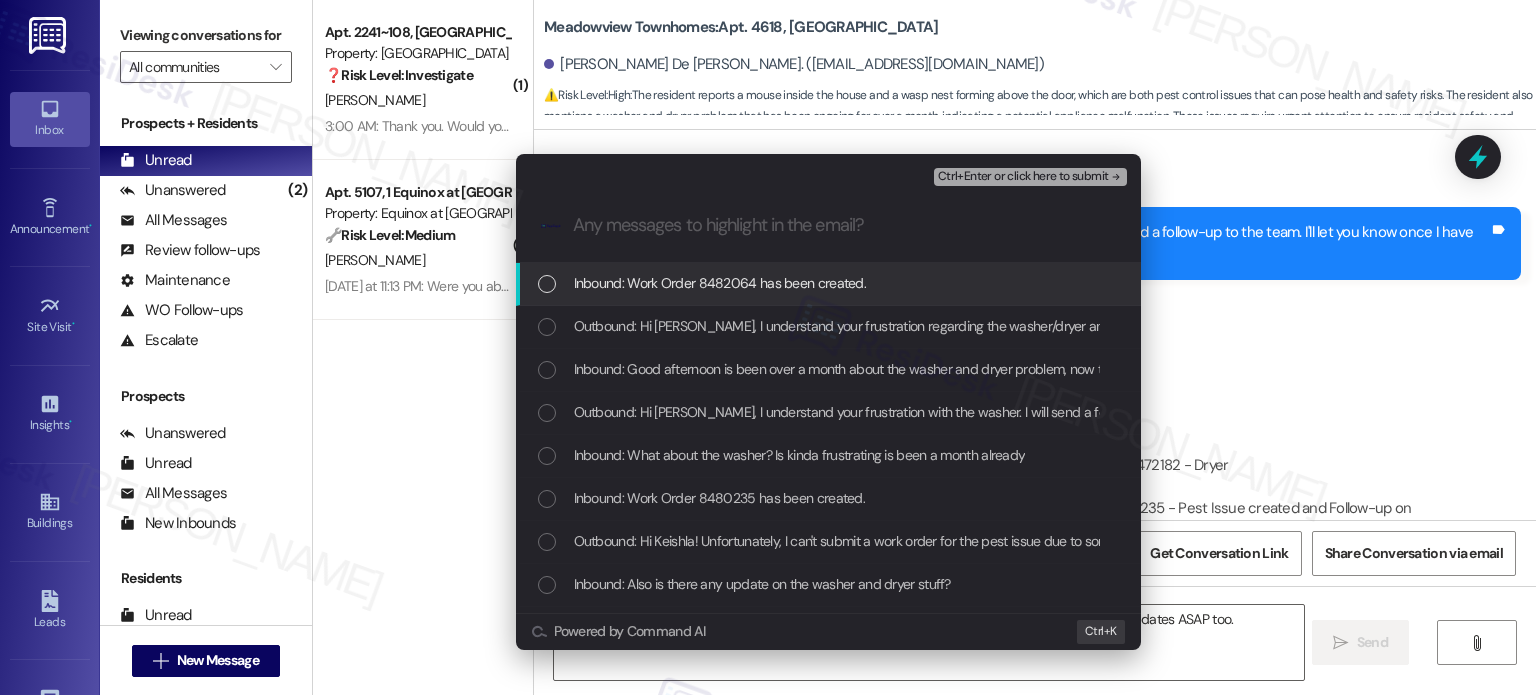 scroll, scrollTop: 0, scrollLeft: 0, axis: both 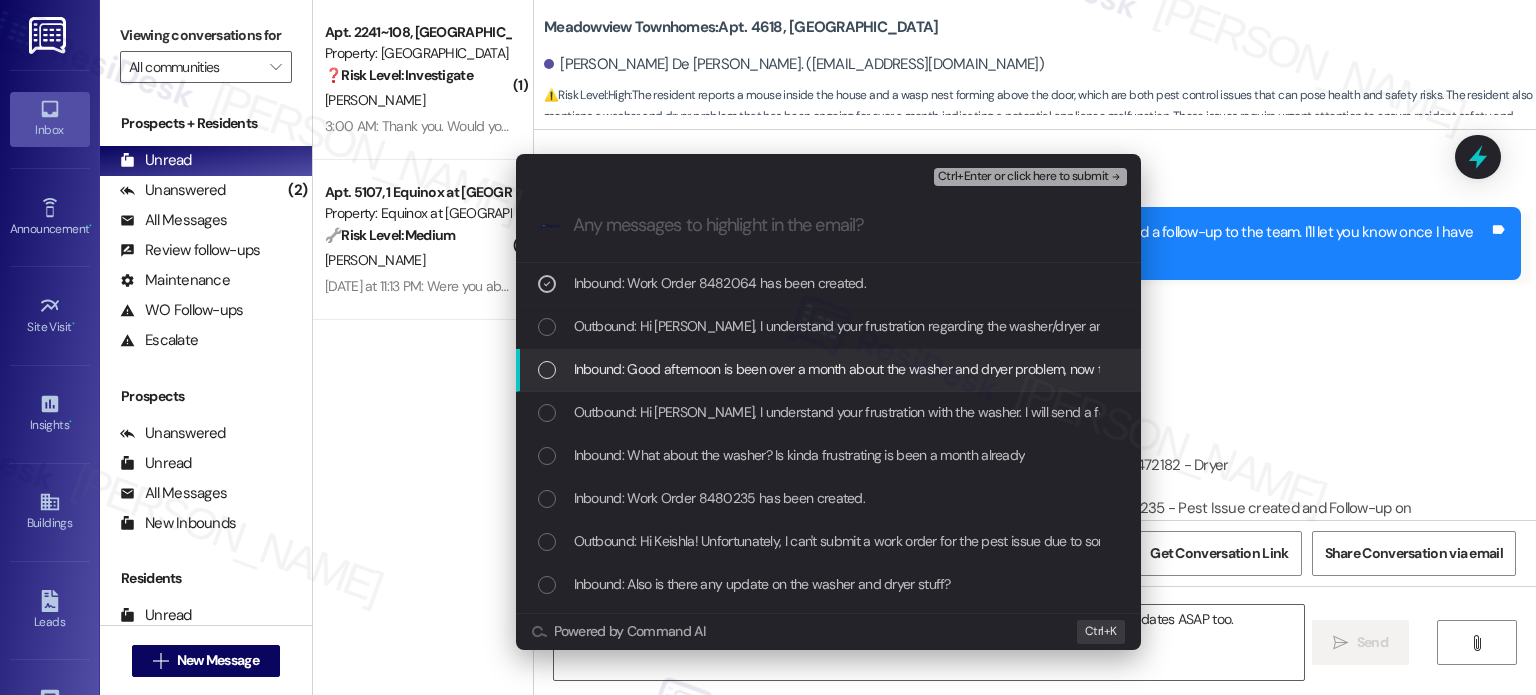 click on "Inbound: Good afternoon is been over a month about the washer and dryer problem, now the mouse inside the house and there's a wasp nest forming right above my door which I just put the work order for I need and update on the washer and dryer and about the pest control situation." at bounding box center [1405, 369] 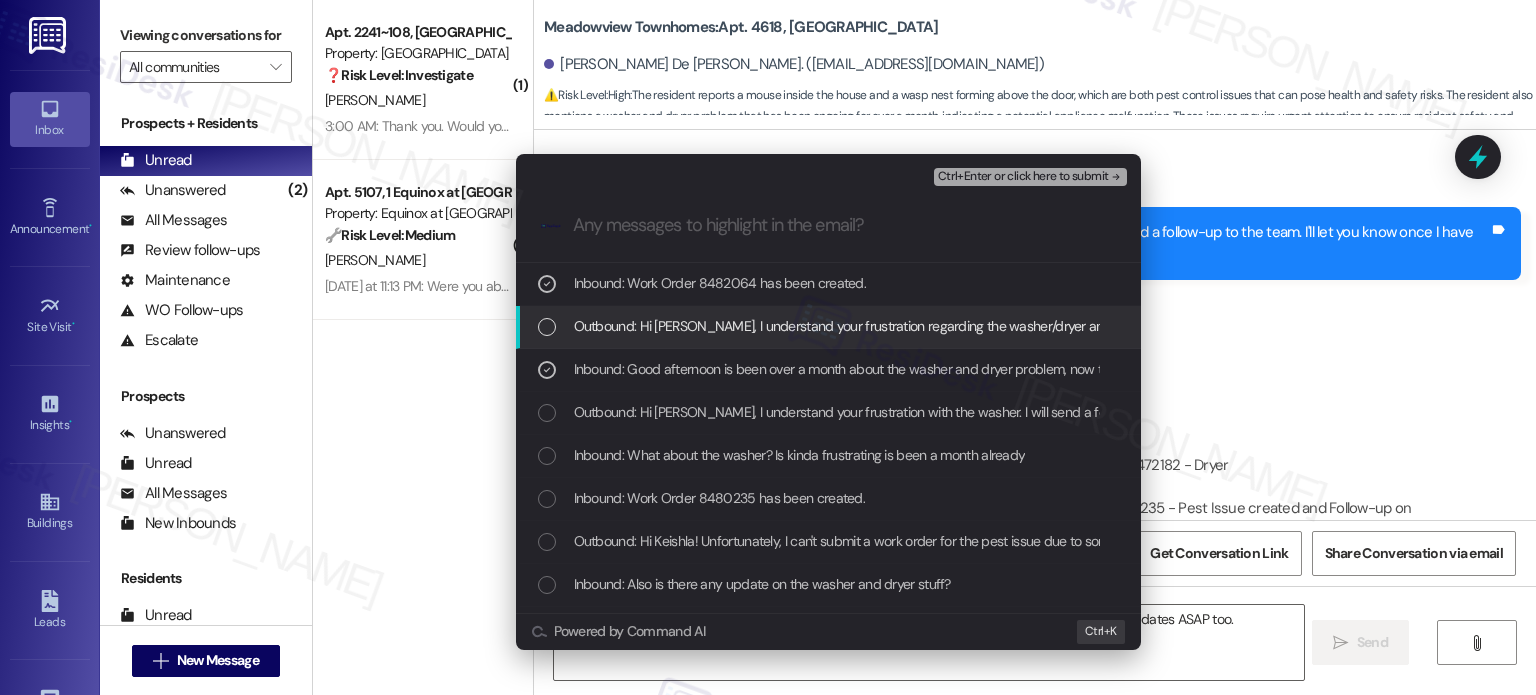 click on "Ctrl+Enter or click here to submit" at bounding box center (1023, 177) 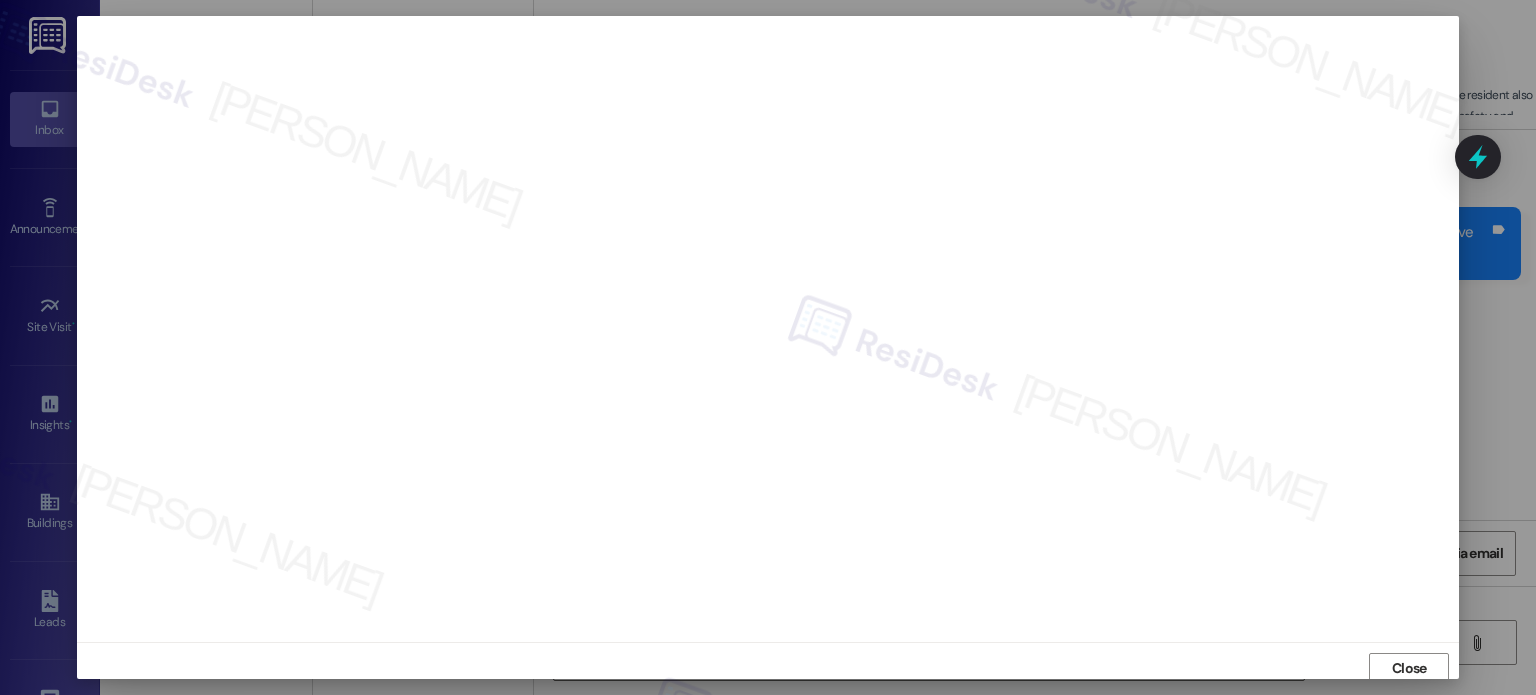 scroll, scrollTop: 5, scrollLeft: 0, axis: vertical 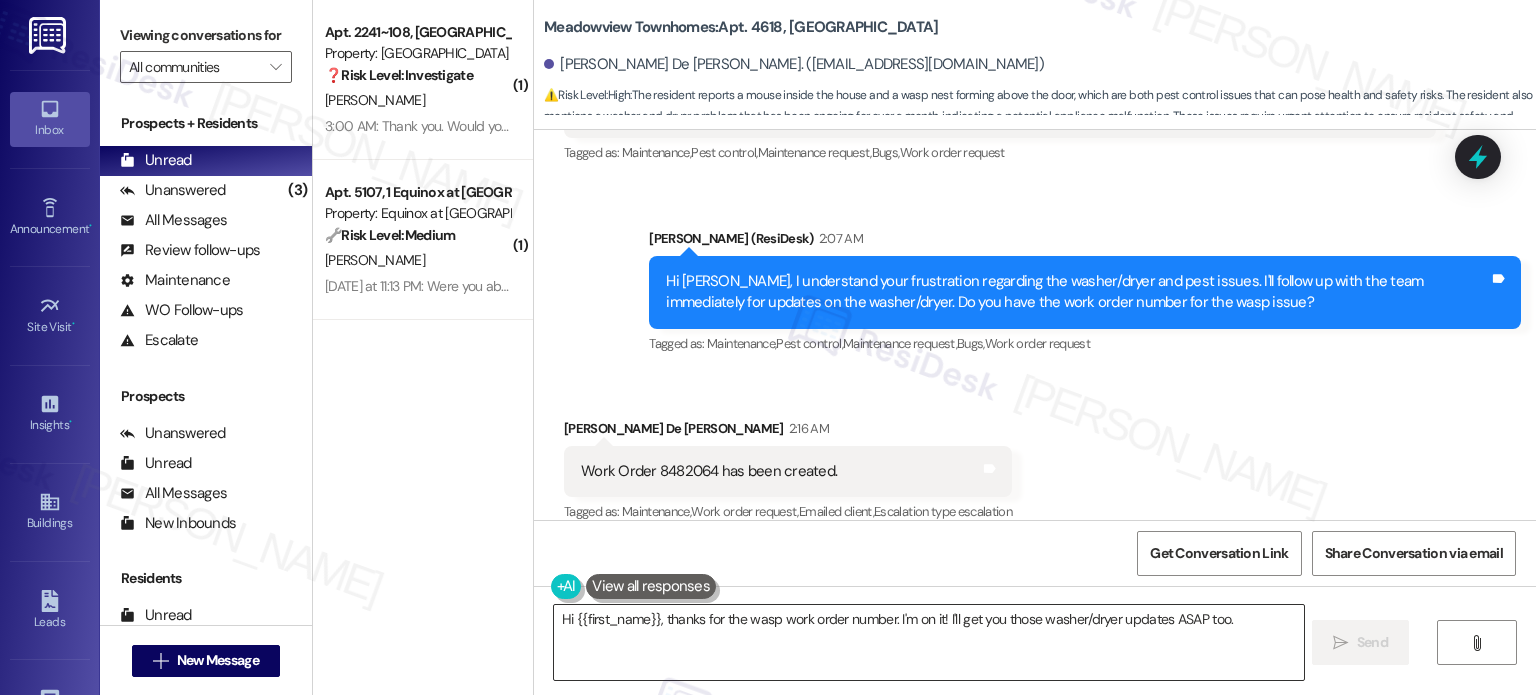 click on "Hi {{first_name}}, thanks for the wasp work order number. I'm on it! I'll get you those washer/dryer updates ASAP too." at bounding box center [928, 642] 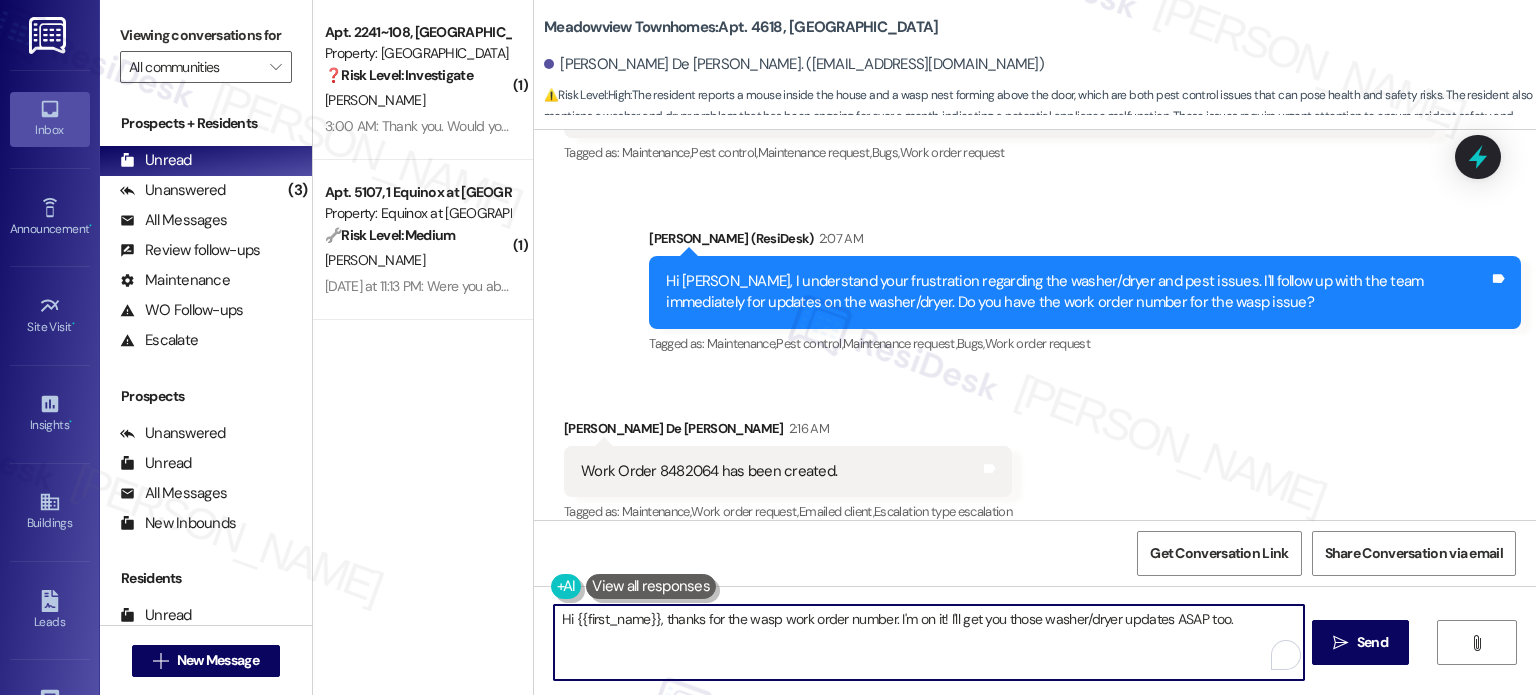 click on "Hi {{first_name}}, thanks for the wasp work order number. I'm on it! I'll get you those washer/dryer updates ASAP too." at bounding box center (928, 642) 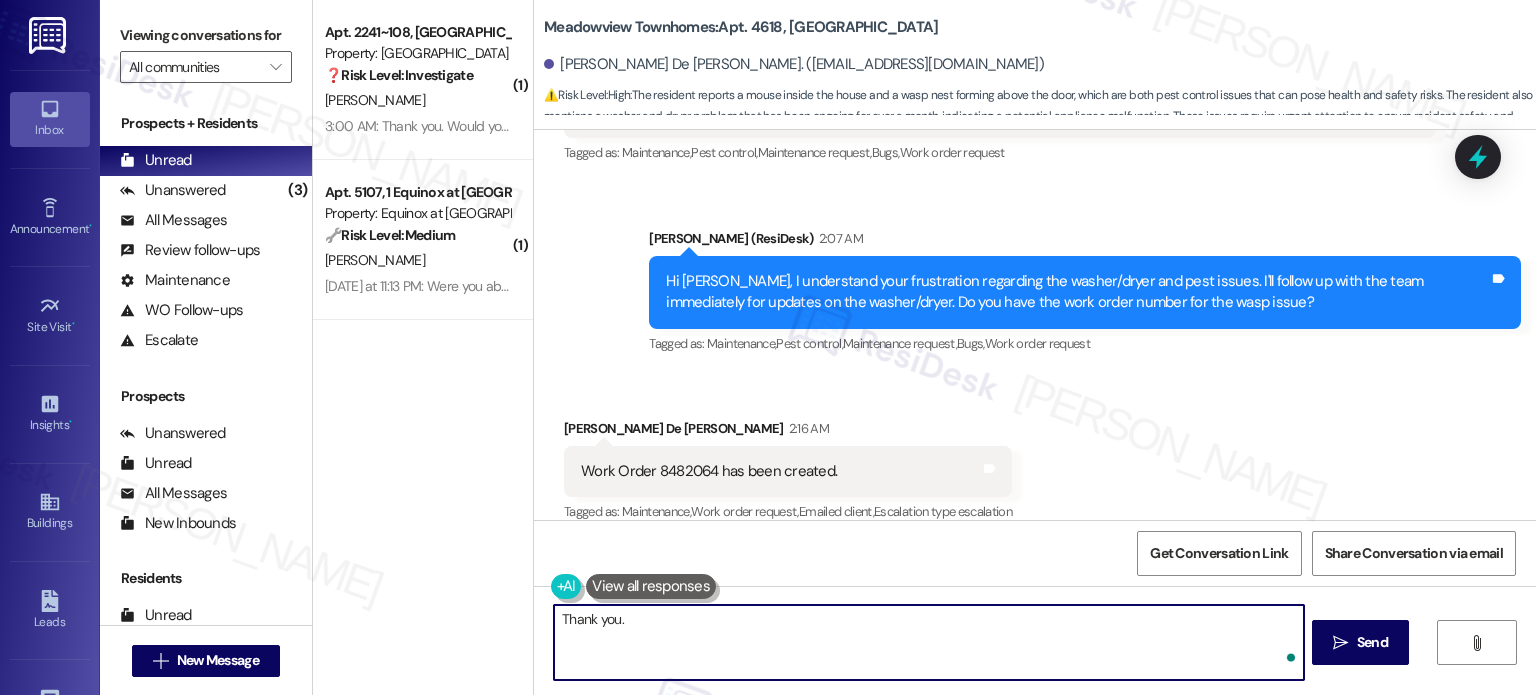 paste on "I will send a follow-up to the team. I'll let you know once I have more information. We appreciate your patience." 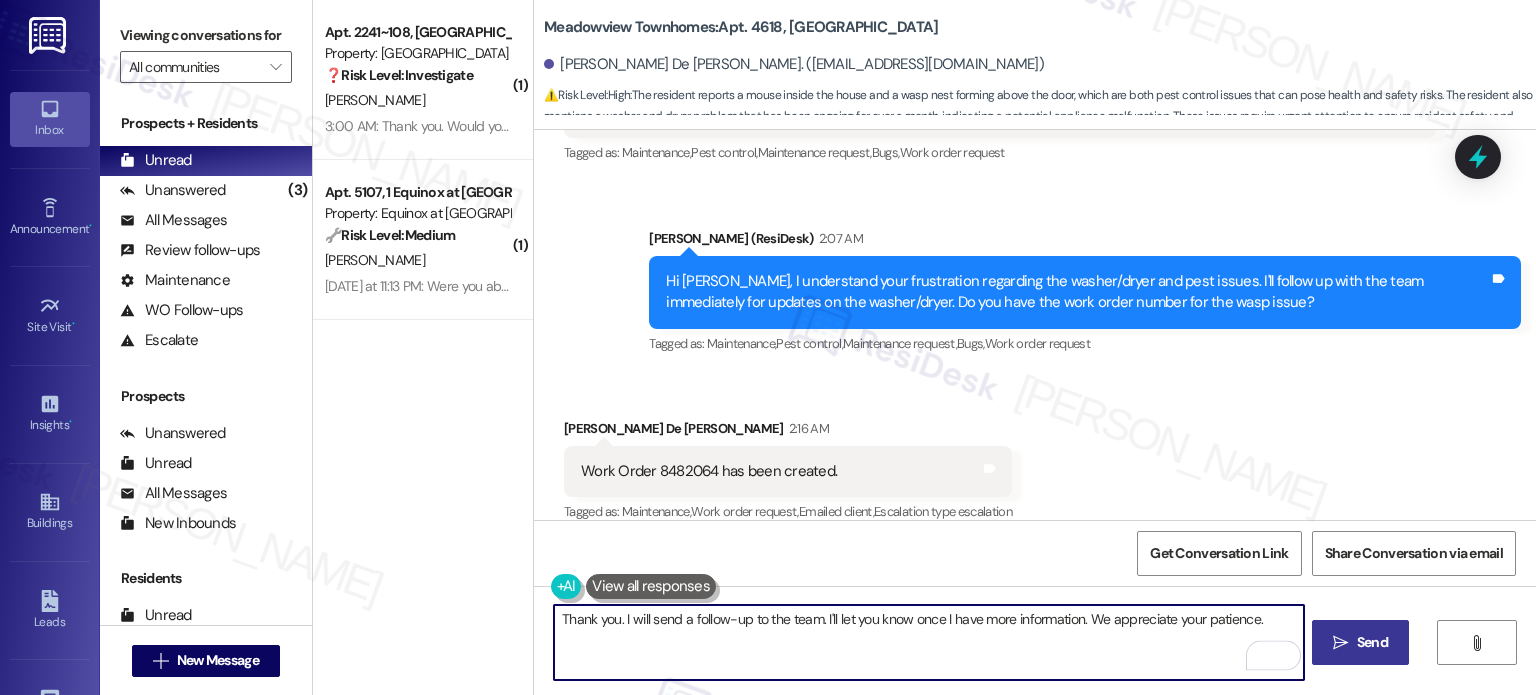type on "Thank you. I will send a follow-up to the team. I'll let you know once I have more information. We appreciate your patience." 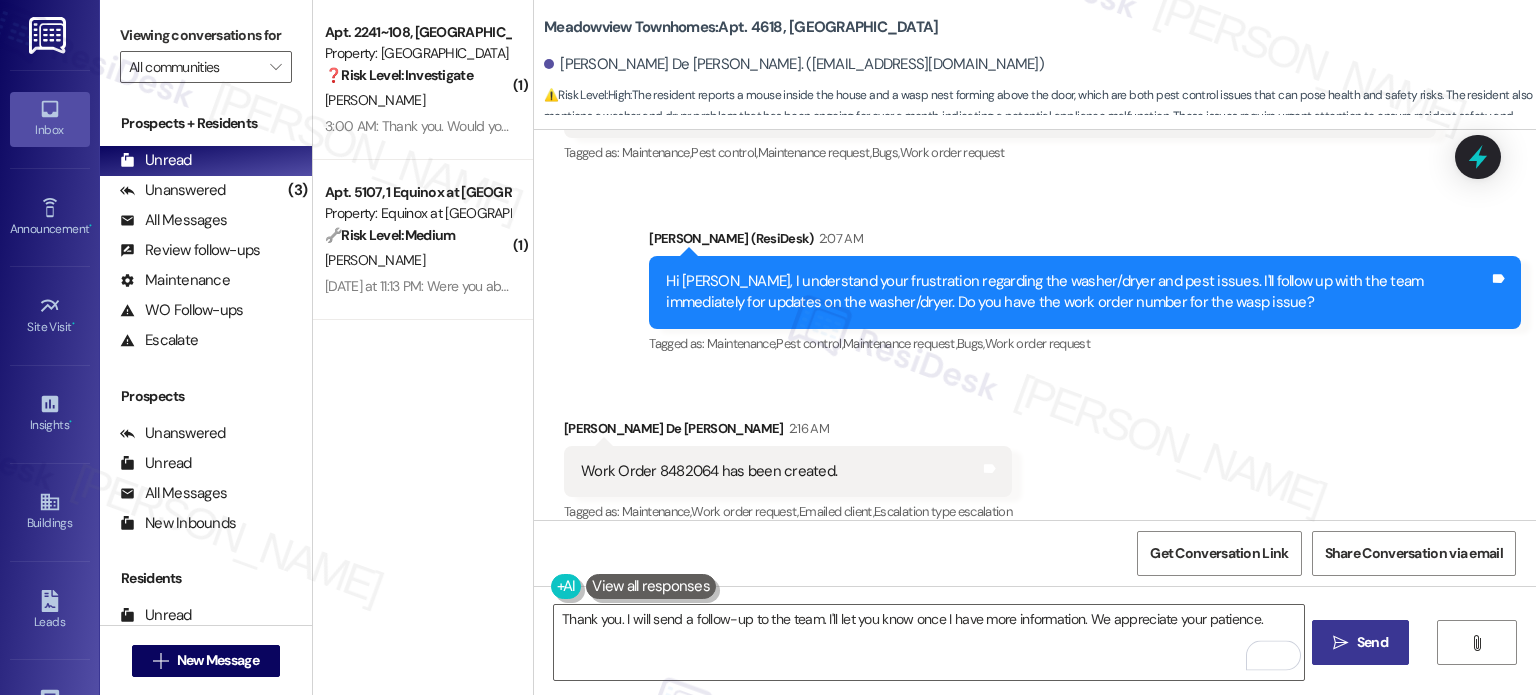 click on "Send" at bounding box center [1372, 642] 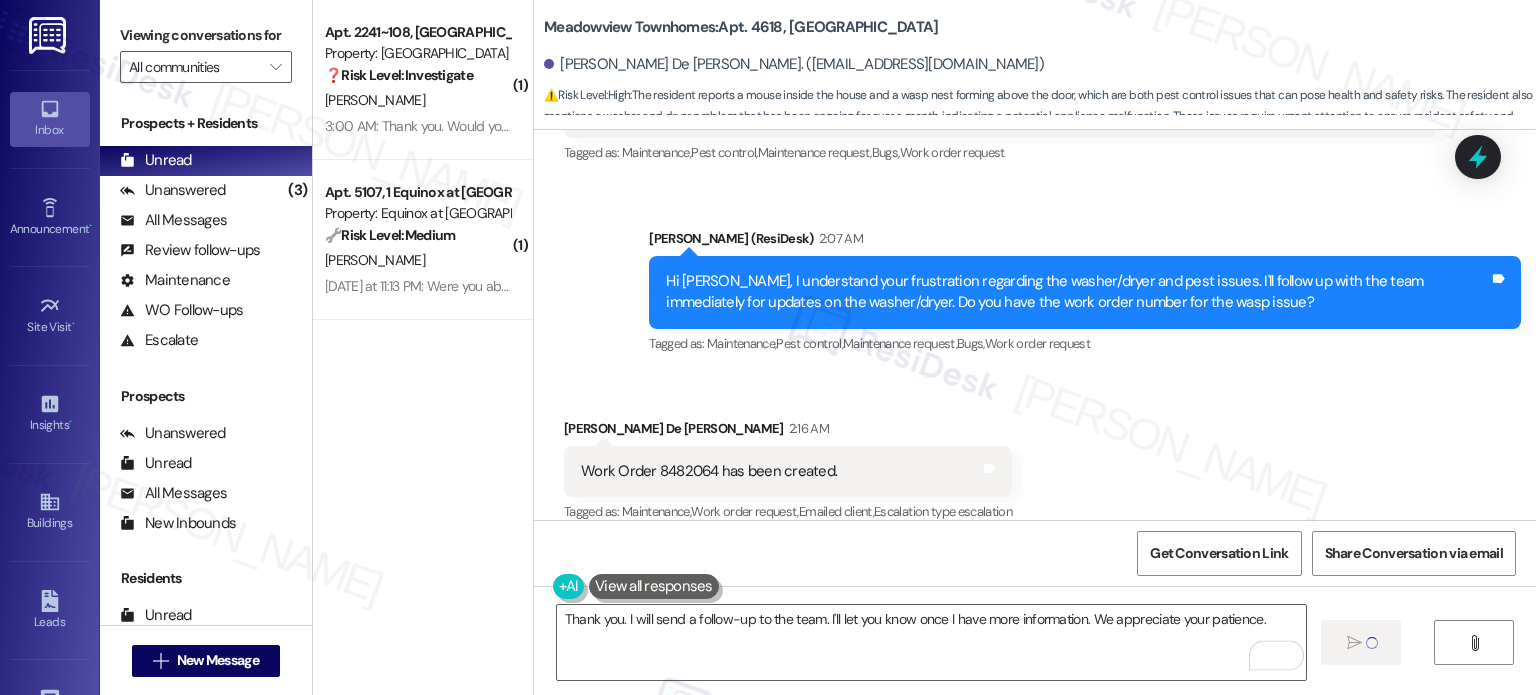 type 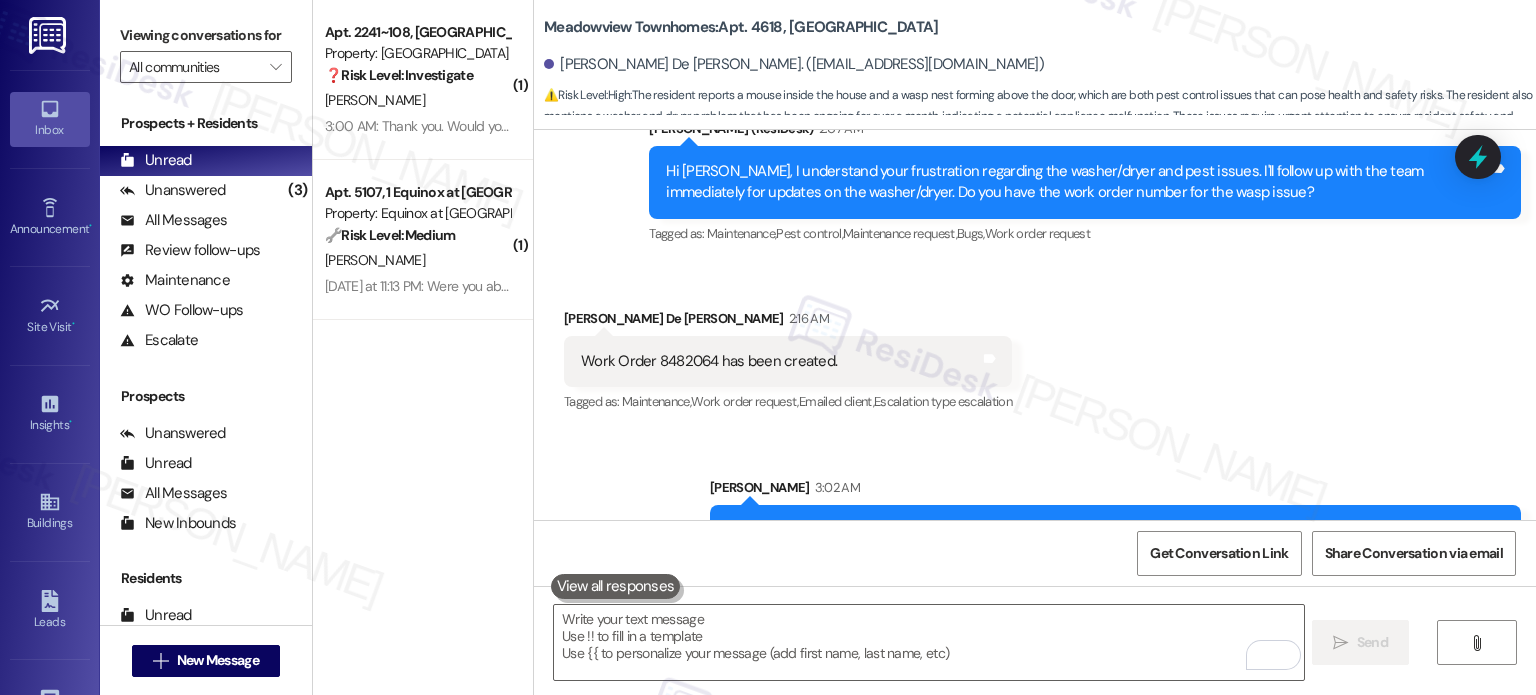 scroll, scrollTop: 2912, scrollLeft: 0, axis: vertical 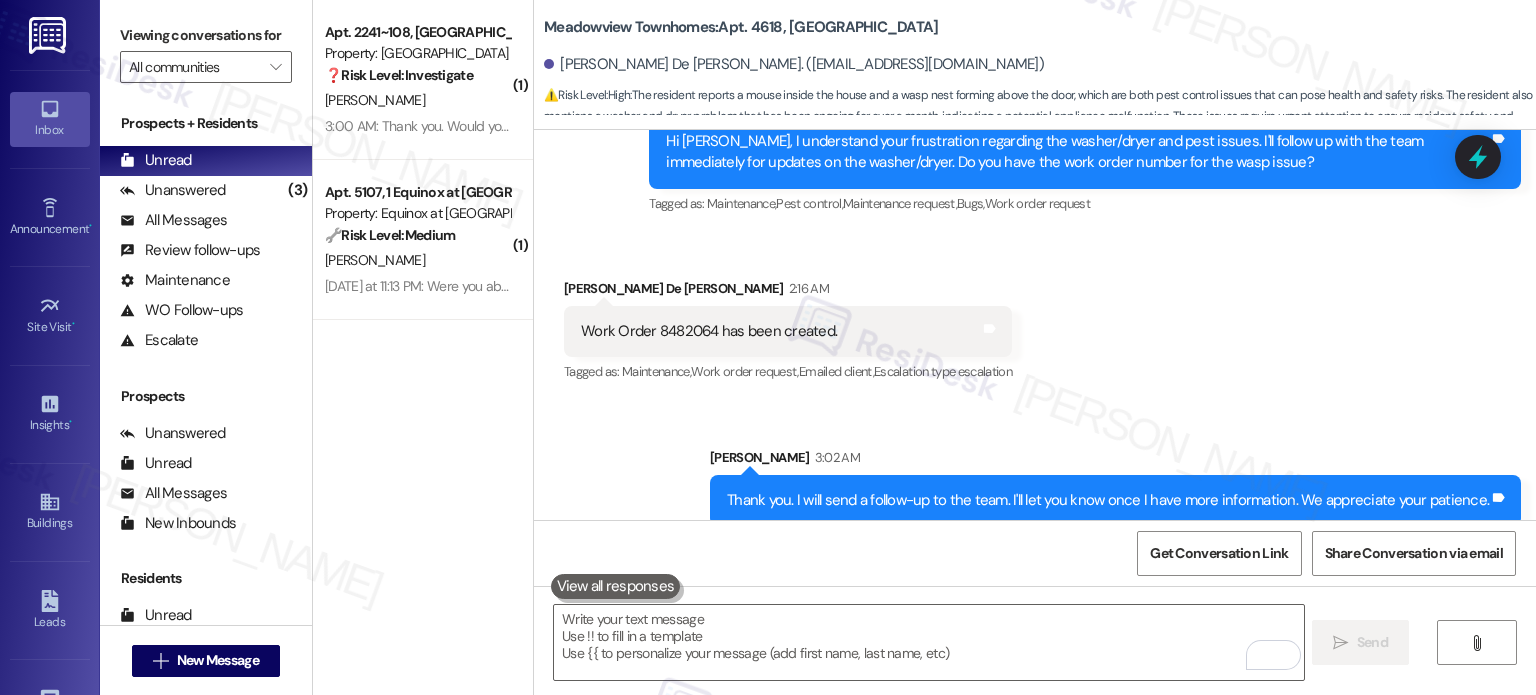 click on "3:00 AM: Thank you. Would you know if they also received the lease documents to sign? 3:00 AM: Thank you. Would you know if they also received the lease documents to sign?" at bounding box center (581, 126) 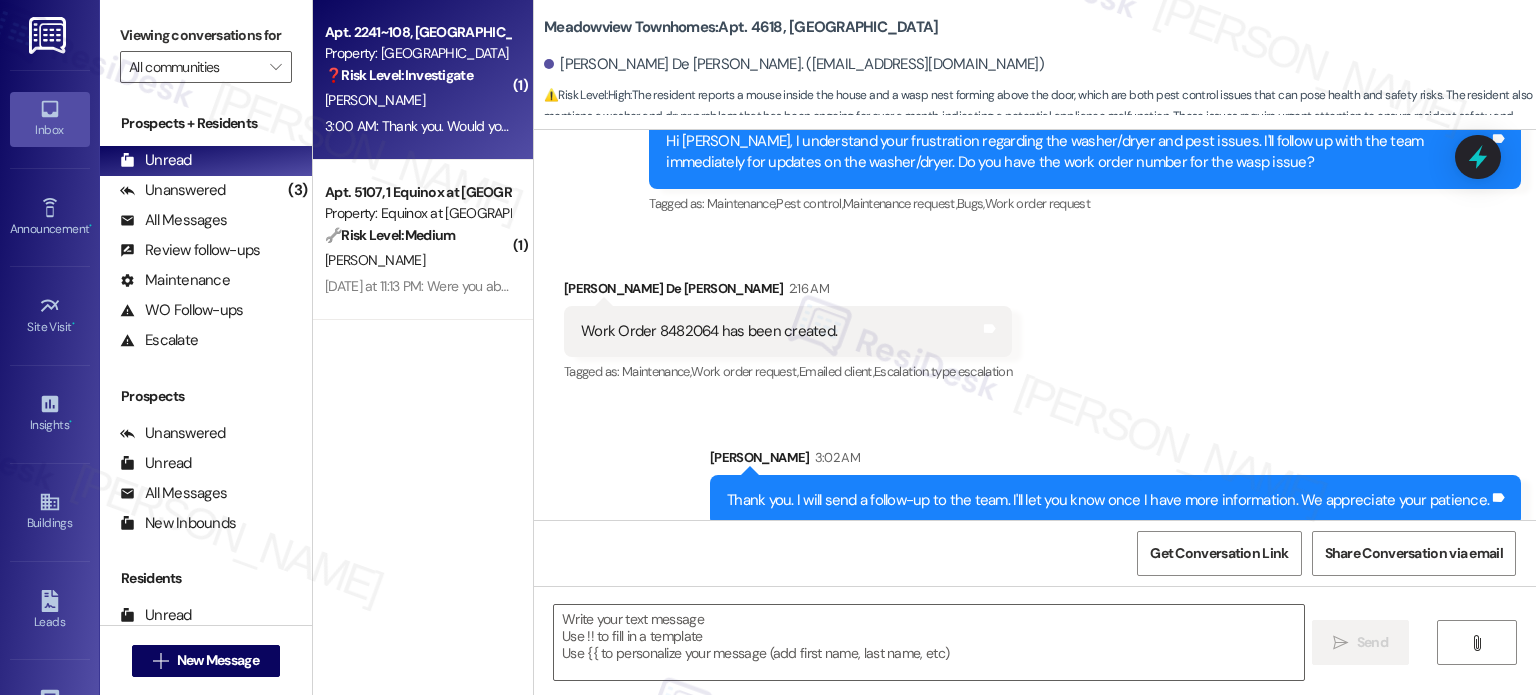 type on "Fetching suggested responses. Please feel free to read through the conversation in the meantime." 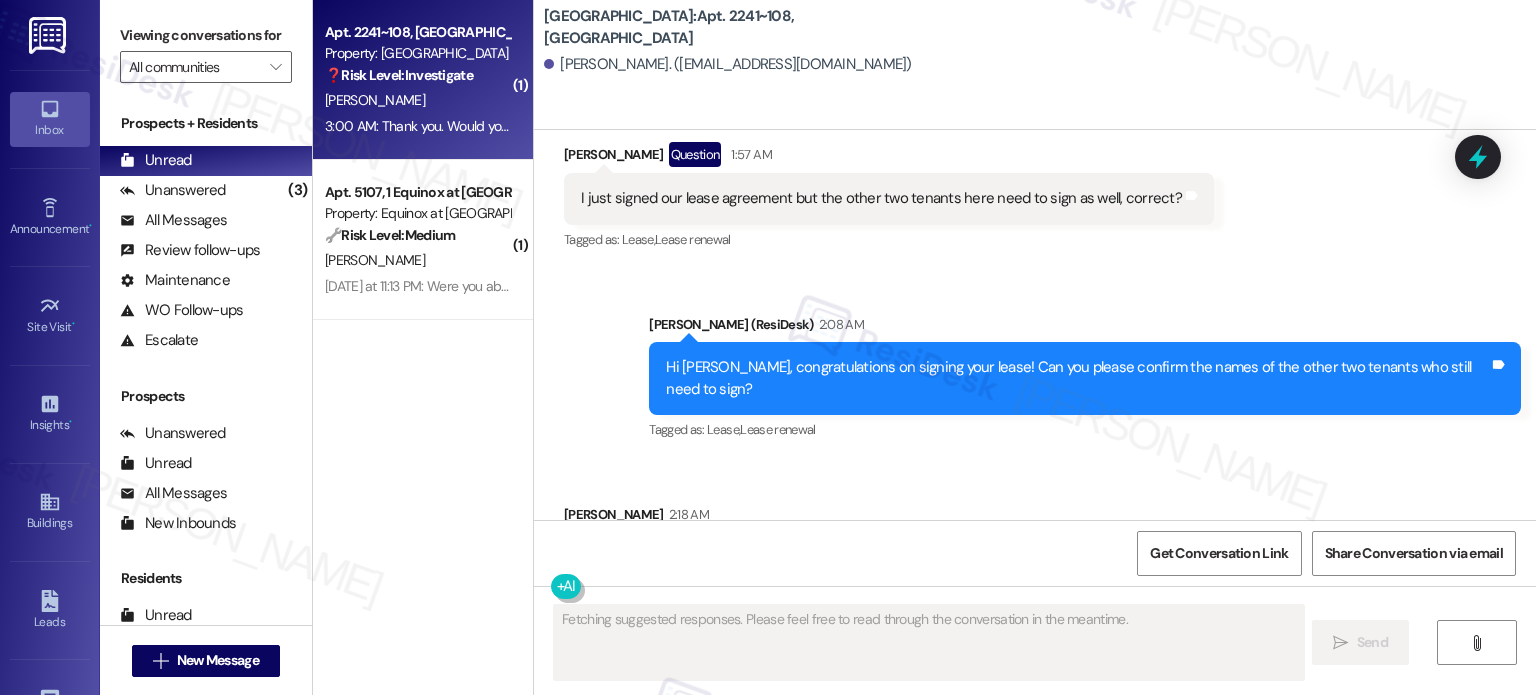 scroll, scrollTop: 16900, scrollLeft: 0, axis: vertical 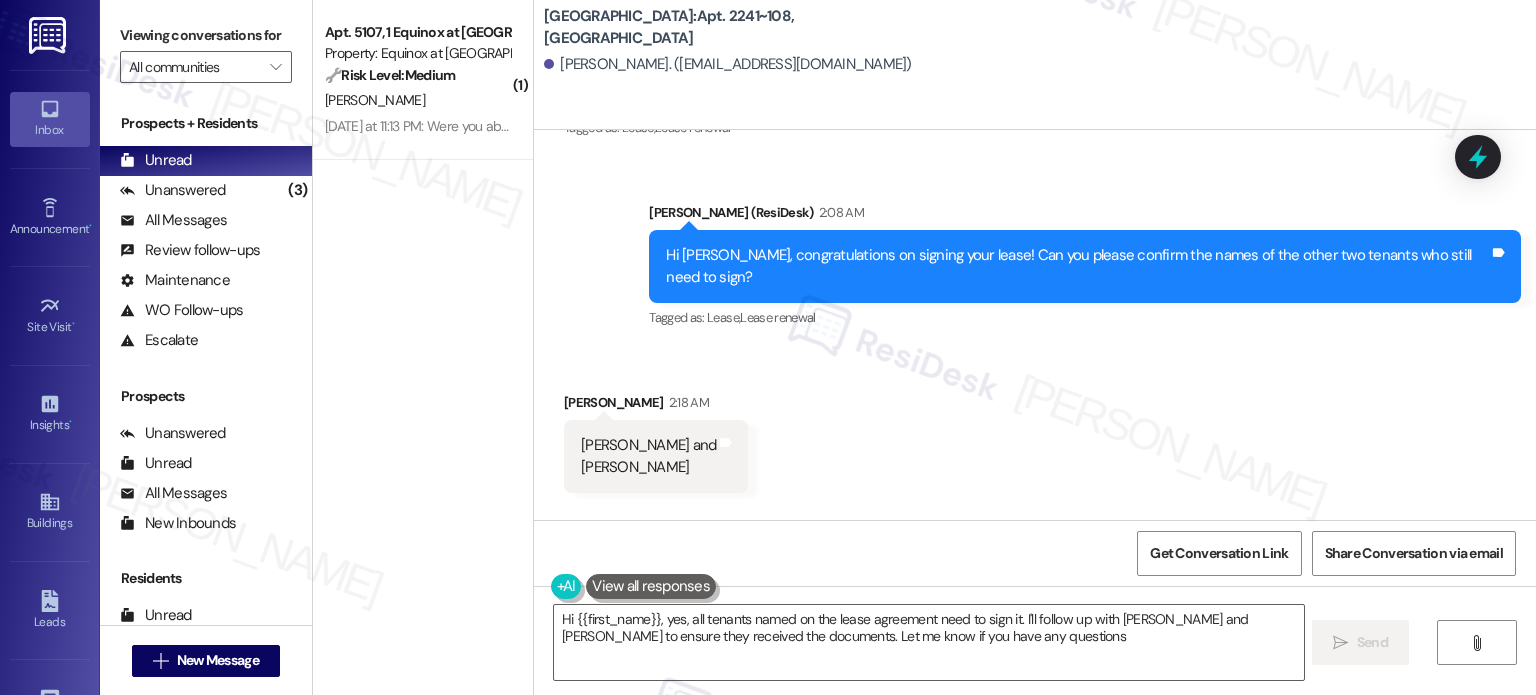 type on "Hi {{first_name}}, yes, all tenants named on the lease agreement need to sign it. I'll follow up with [PERSON_NAME] and [PERSON_NAME] to ensure they received the documents. Let me know if you have any questions!" 